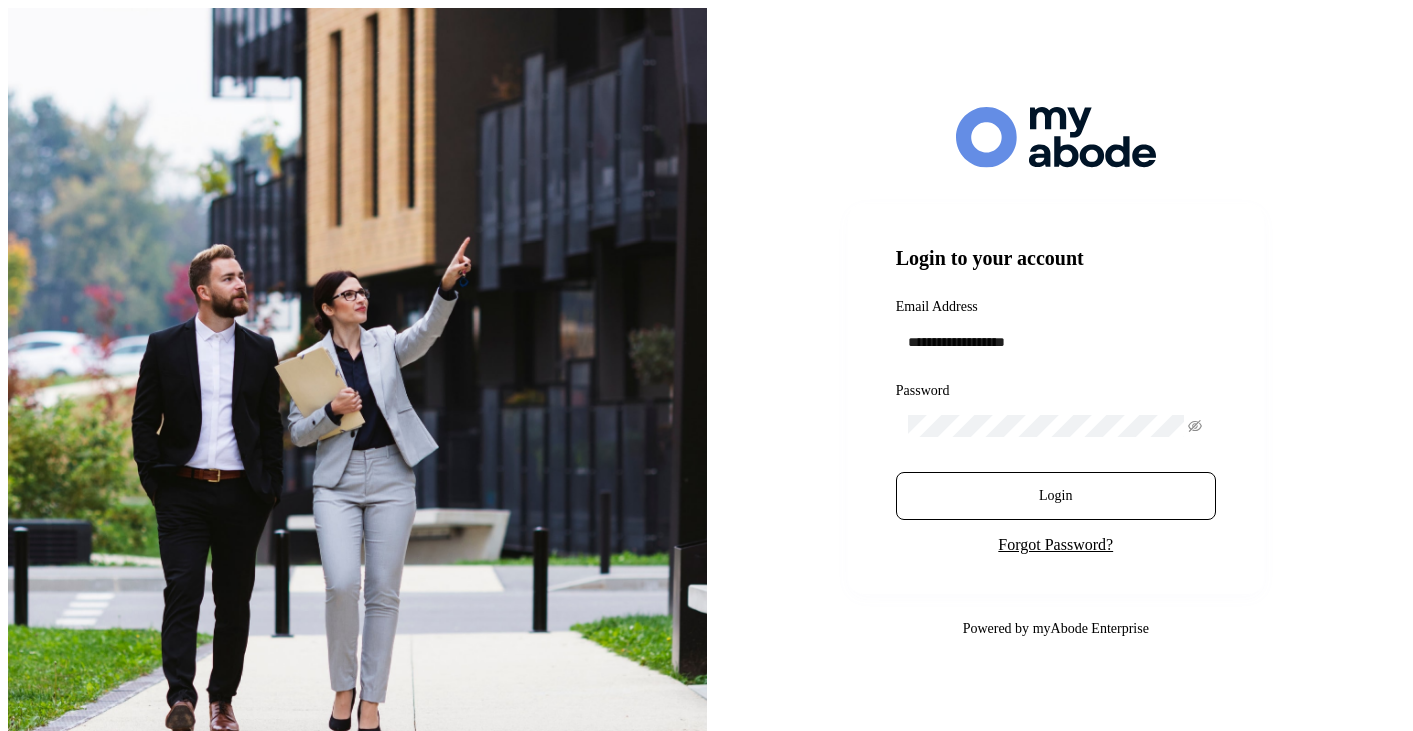 scroll, scrollTop: 0, scrollLeft: 0, axis: both 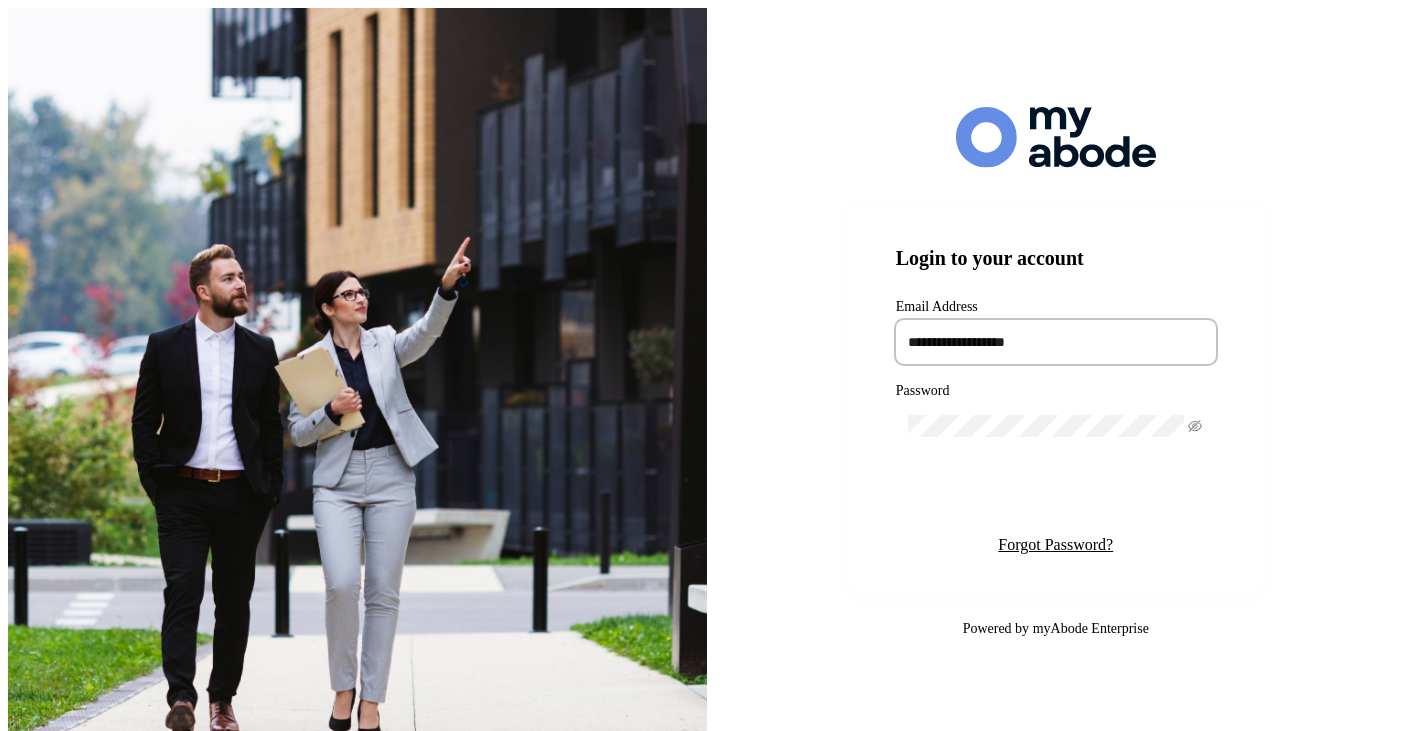 type on "**********" 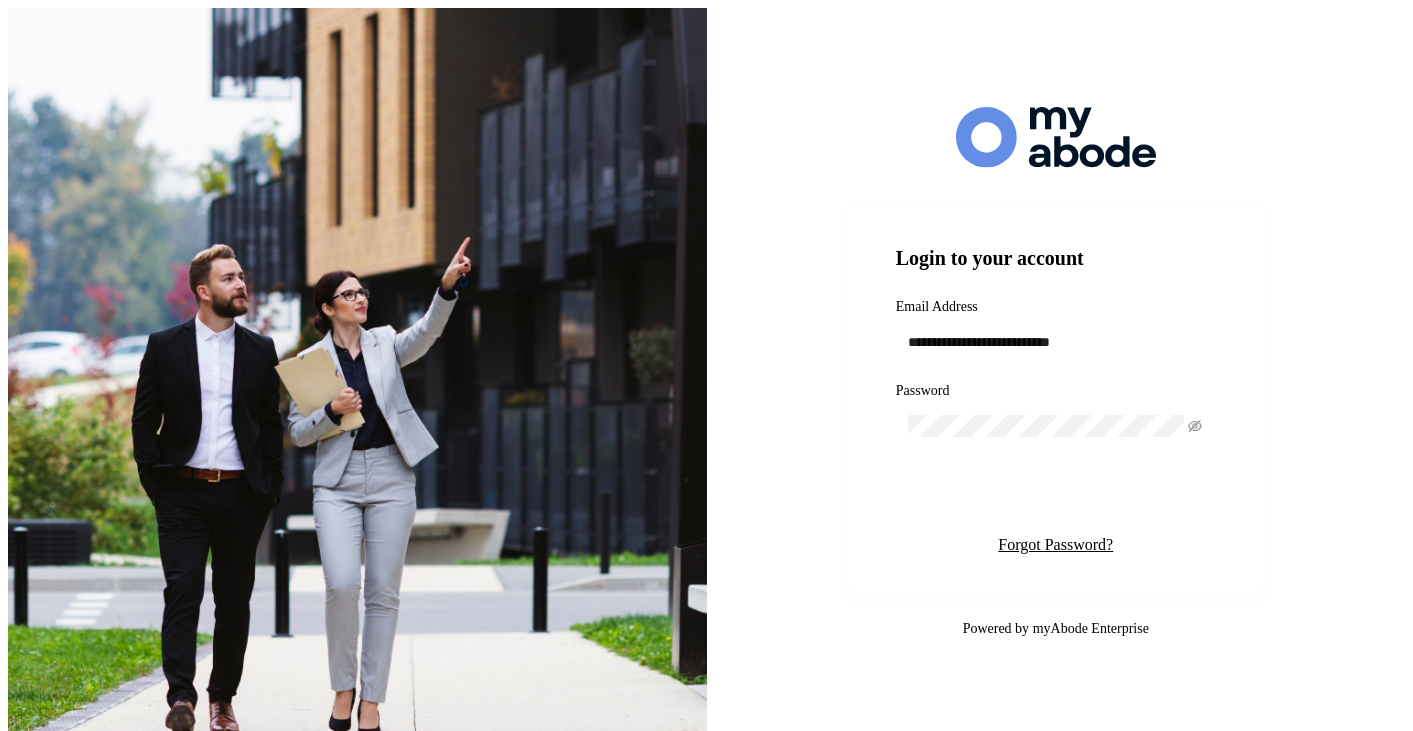 click on "Login" at bounding box center [1055, 496] 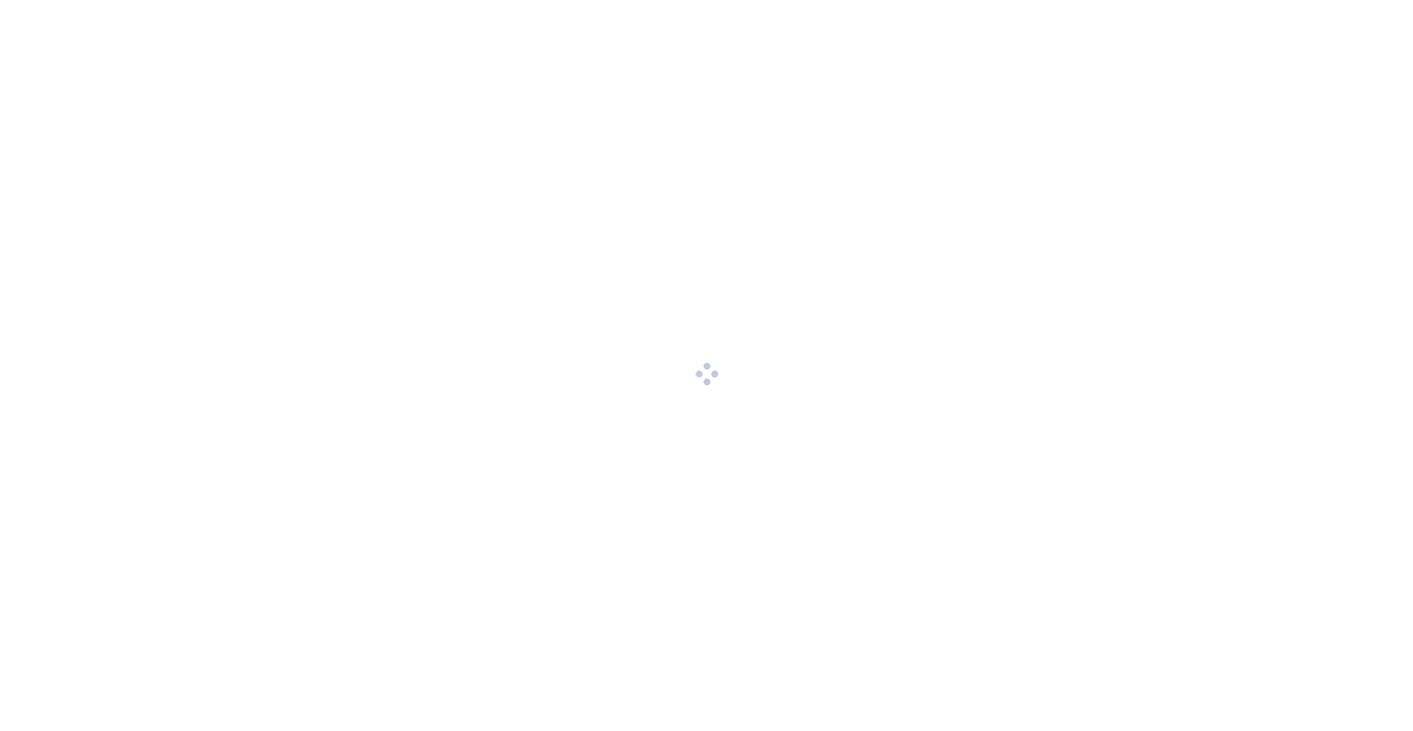 scroll, scrollTop: 0, scrollLeft: 0, axis: both 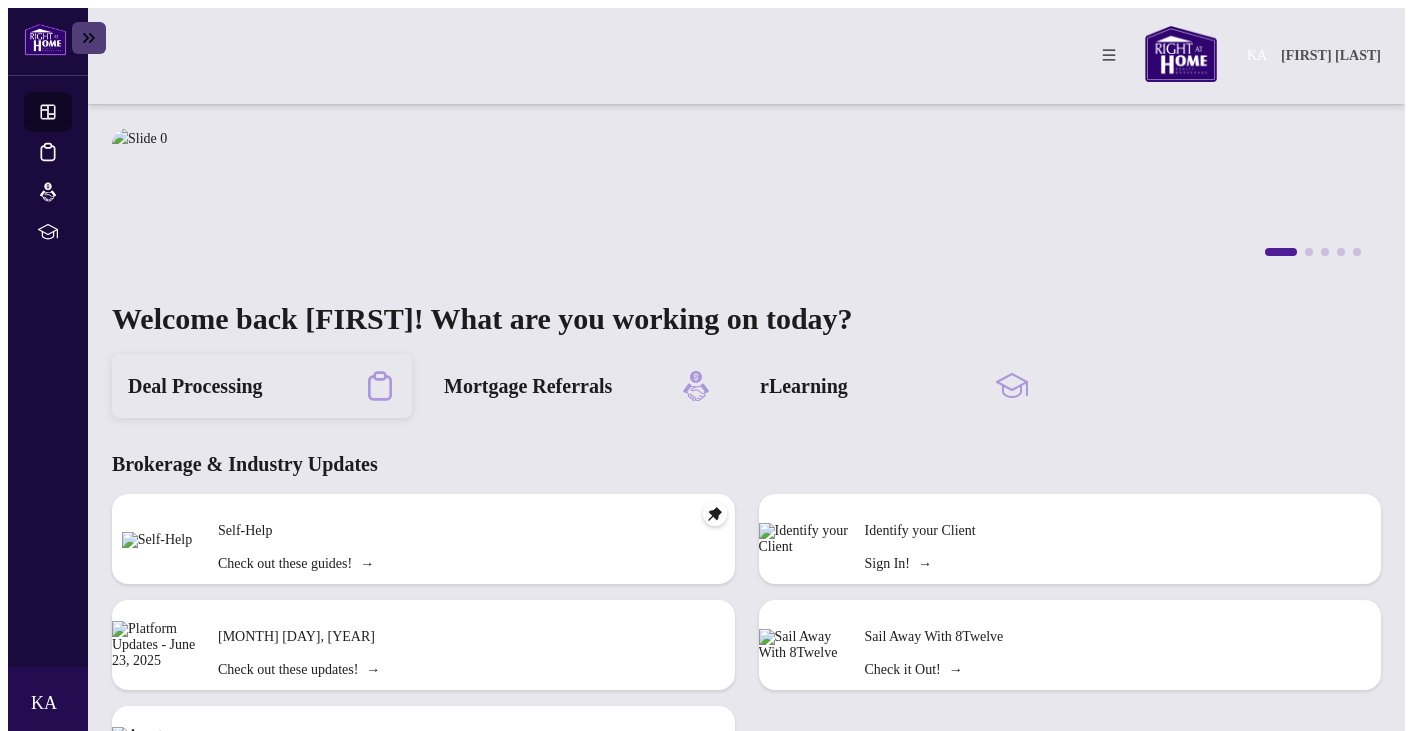 click on "Deal Processing" at bounding box center (195, 386) 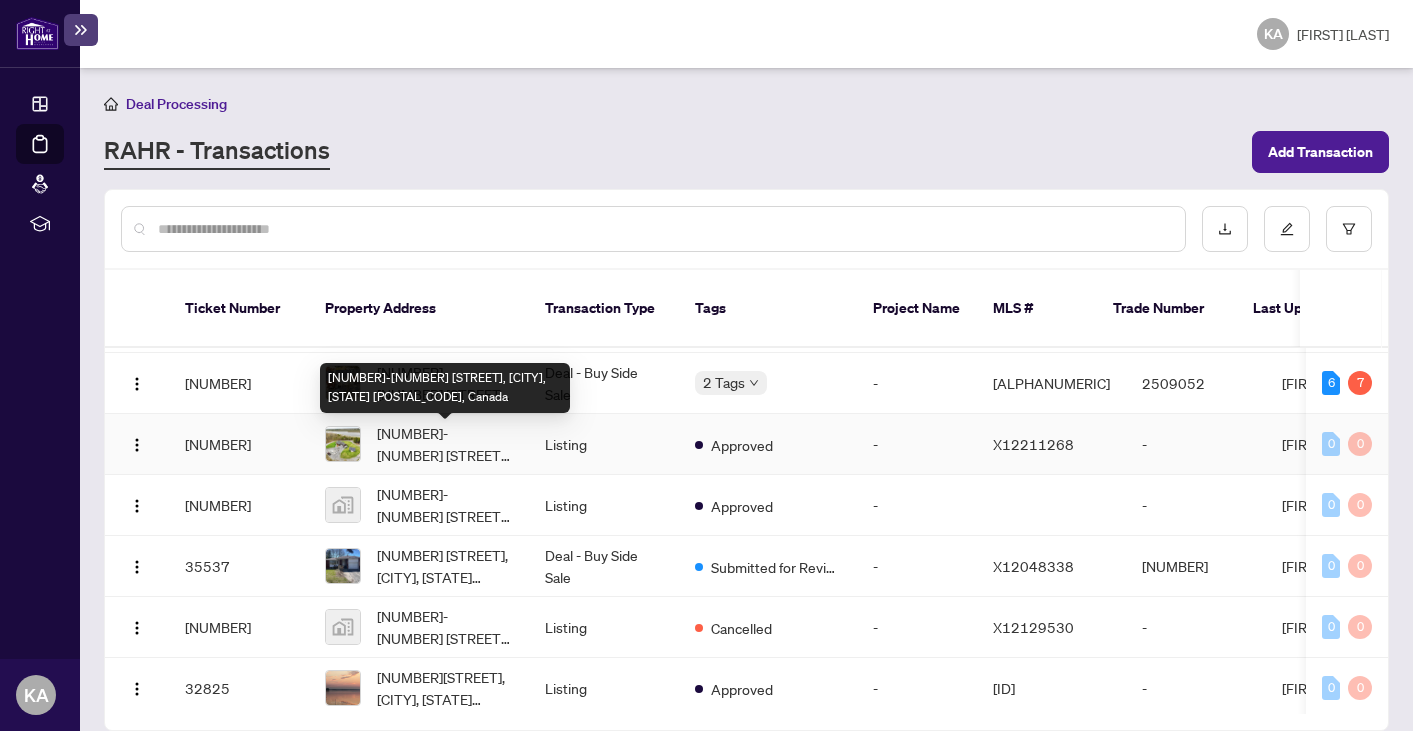 scroll, scrollTop: 0, scrollLeft: 0, axis: both 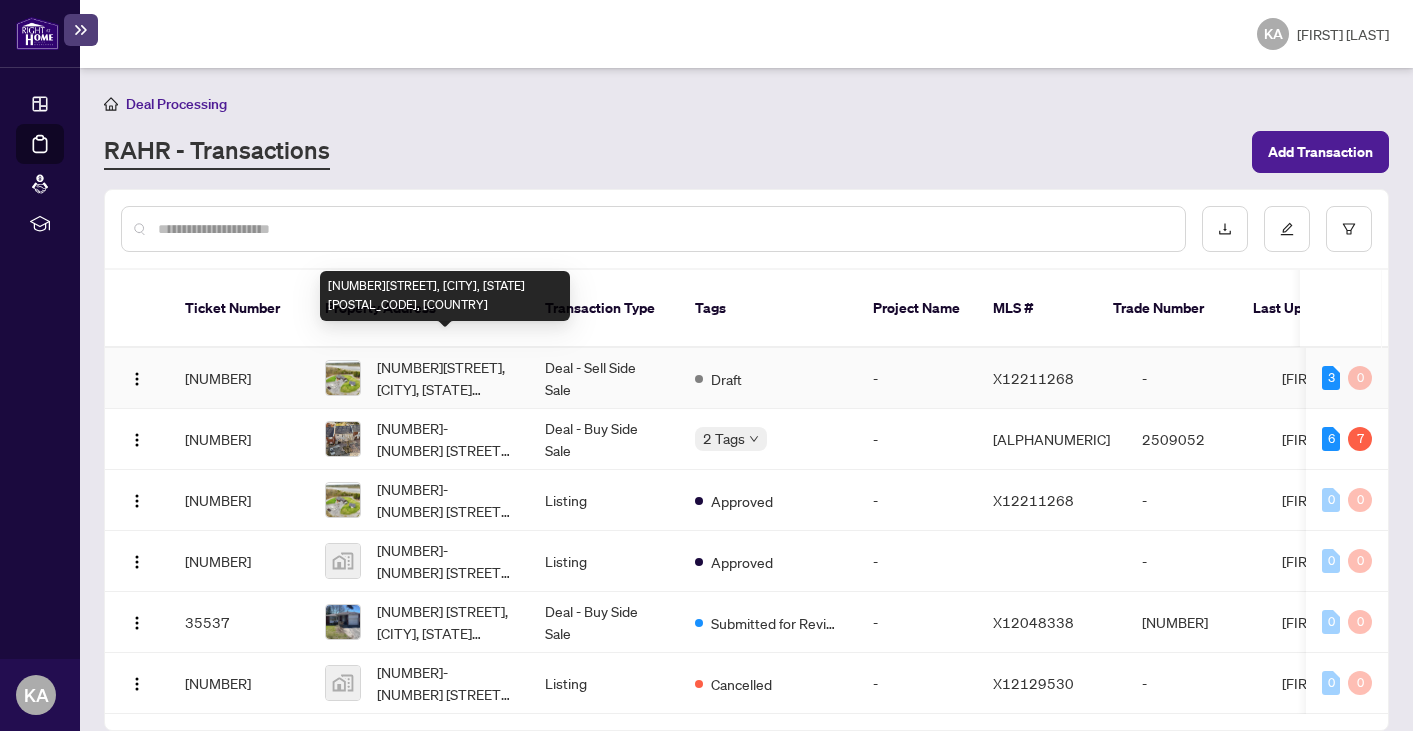 click on "[NUMBER][STREET], [CITY], [STATE] [POSTAL_CODE], [COUNTRY]" at bounding box center [445, 378] 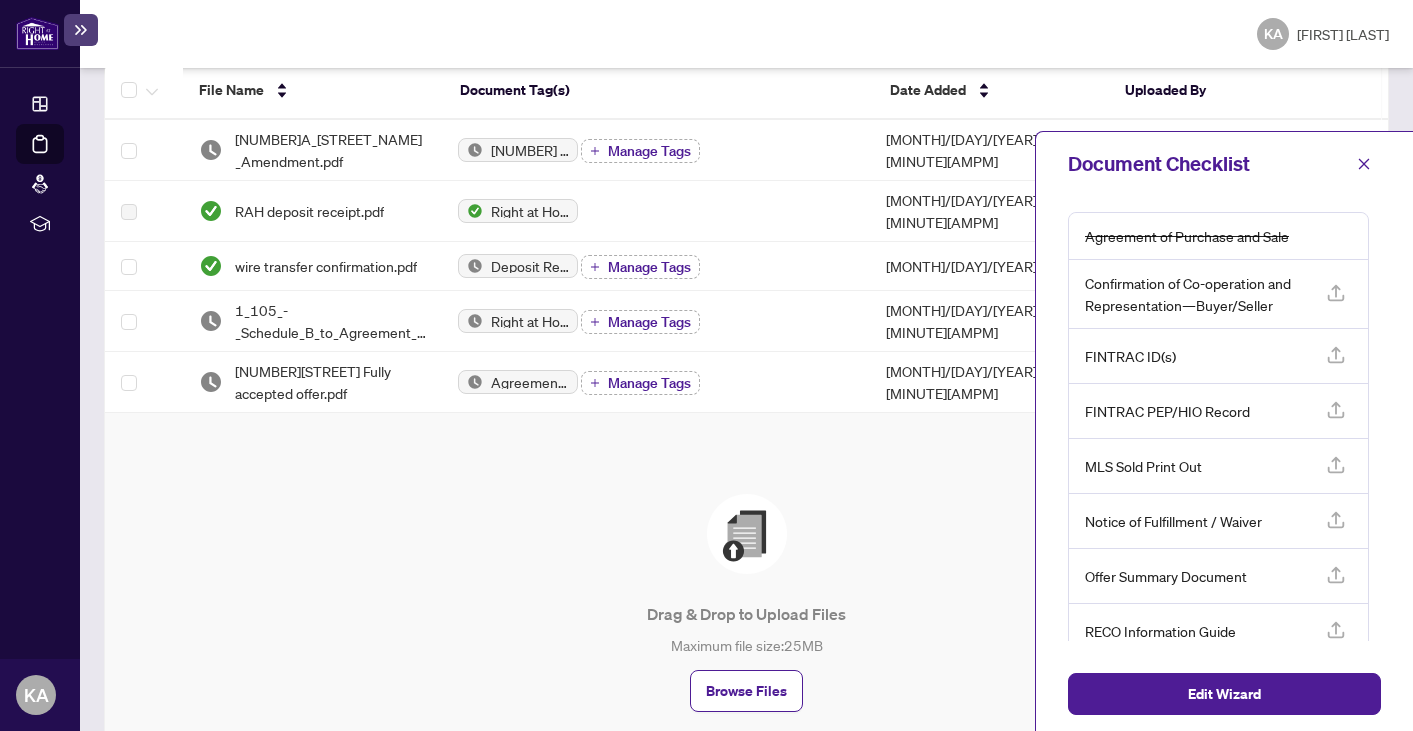 scroll, scrollTop: 468, scrollLeft: 0, axis: vertical 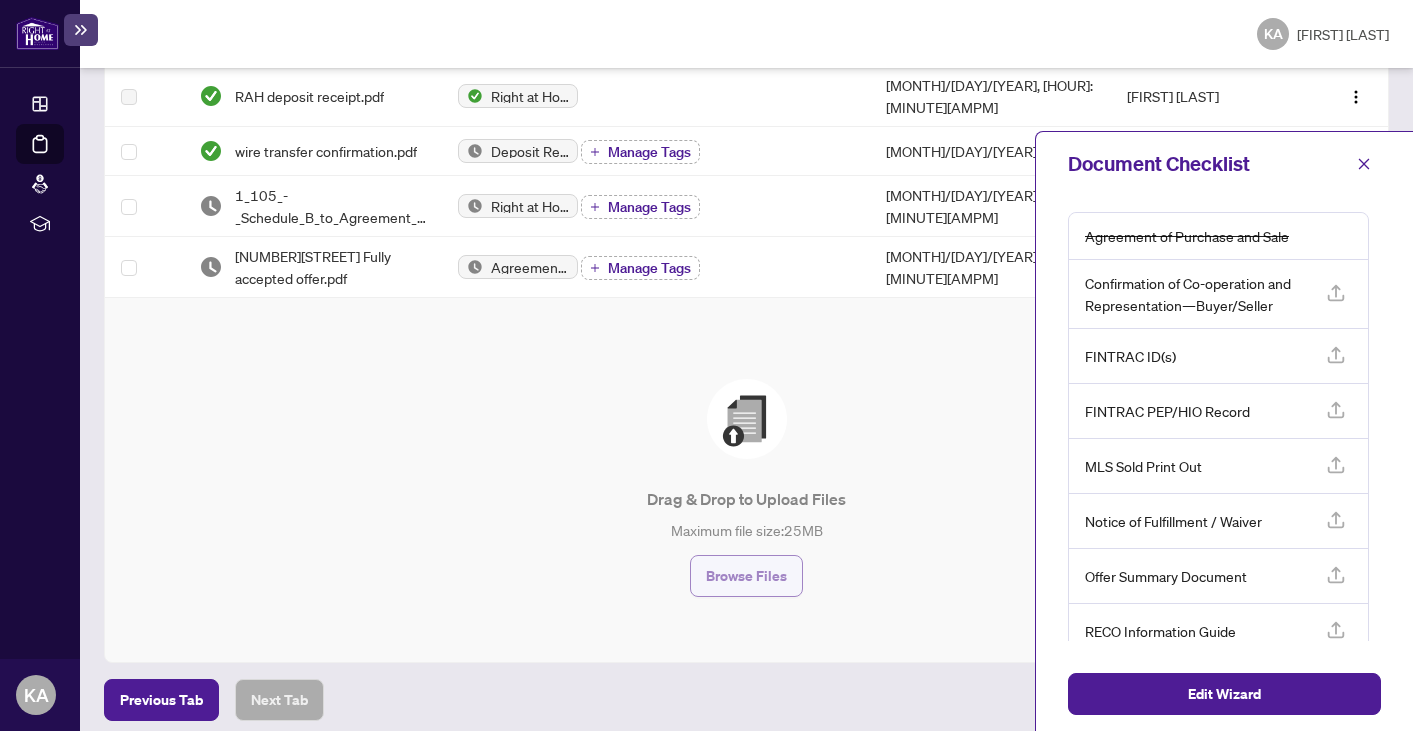 click on "Browse Files" at bounding box center [746, 576] 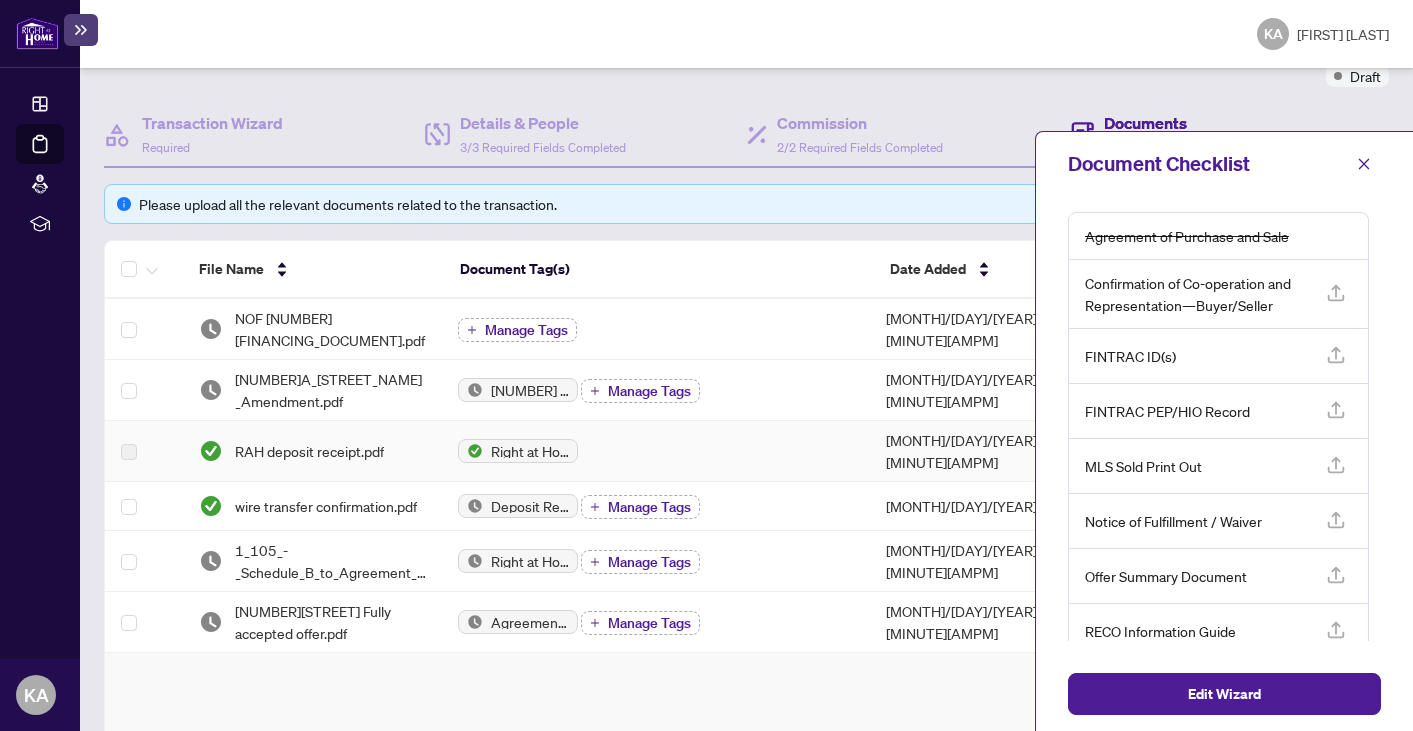 scroll, scrollTop: 168, scrollLeft: 0, axis: vertical 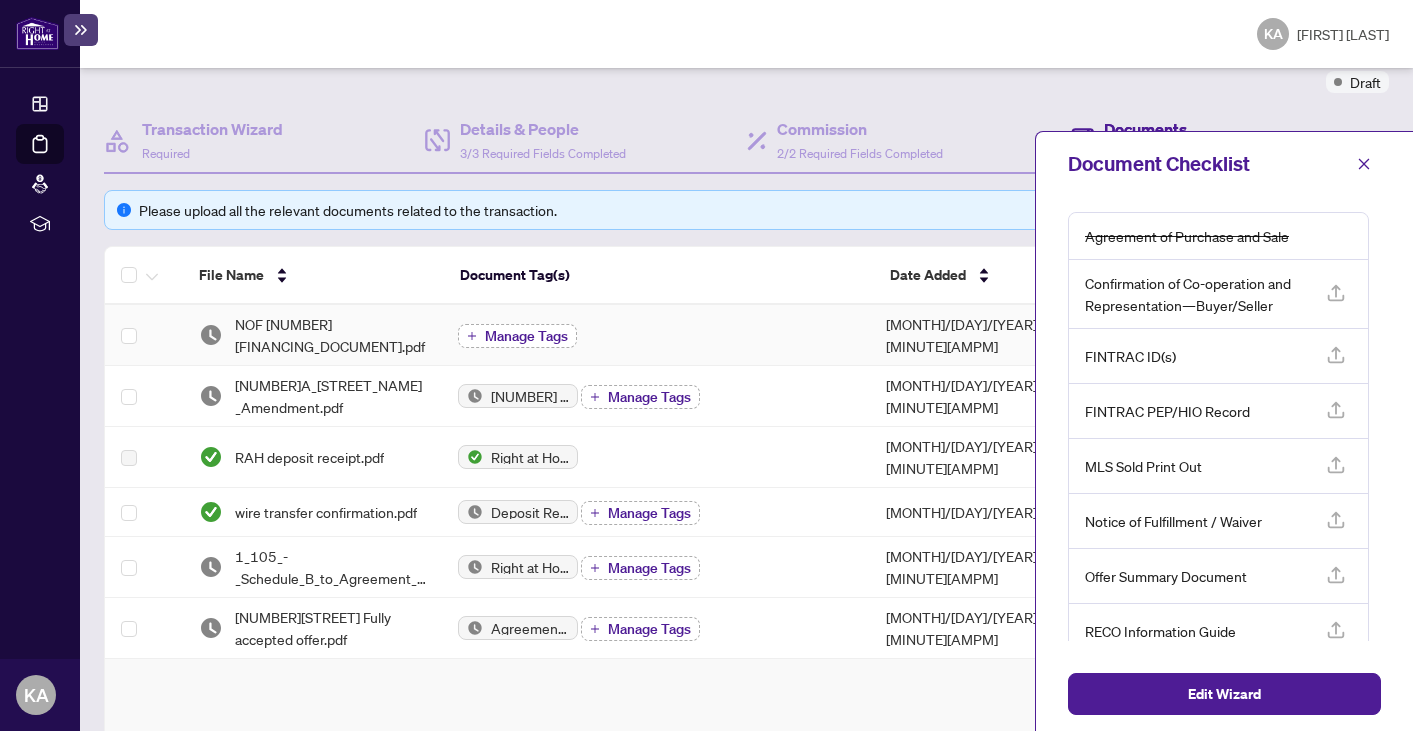 click on "Manage Tags" at bounding box center [517, 336] 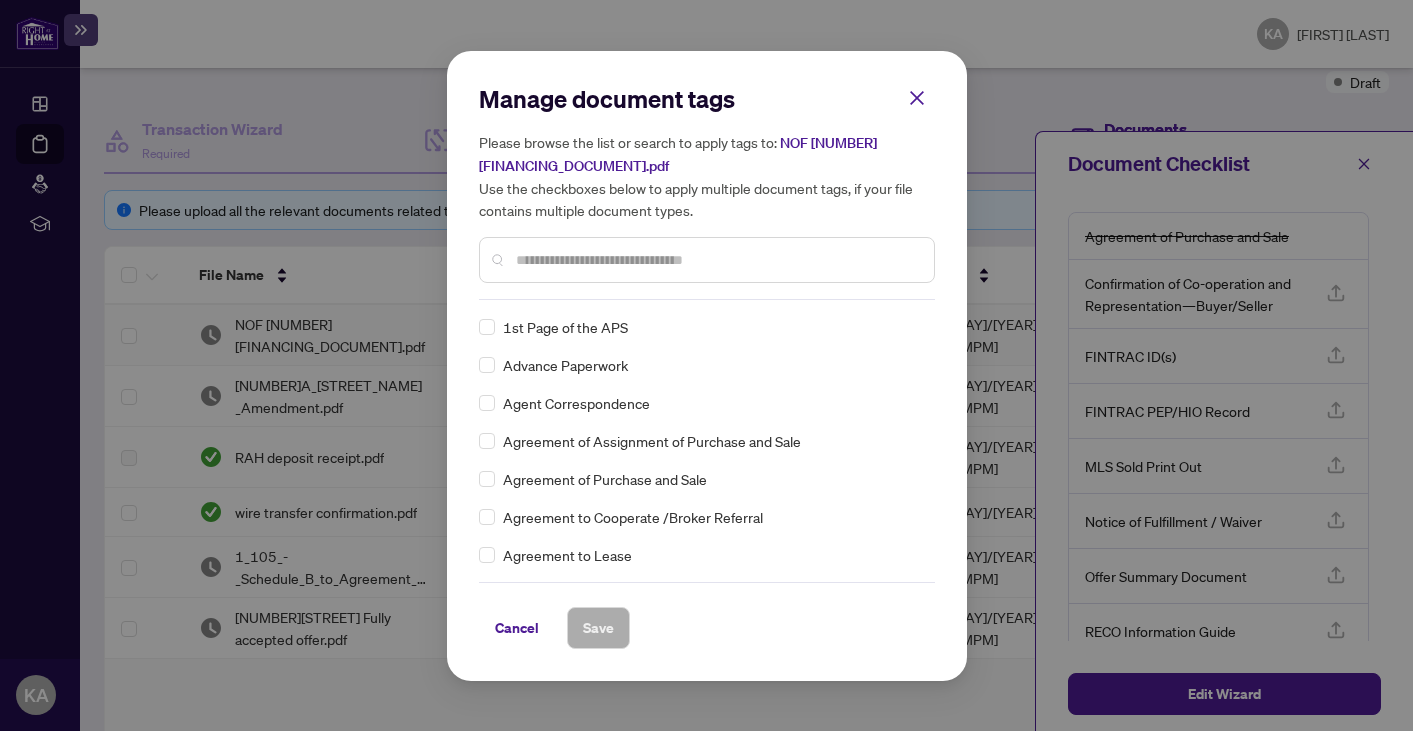click at bounding box center [717, 260] 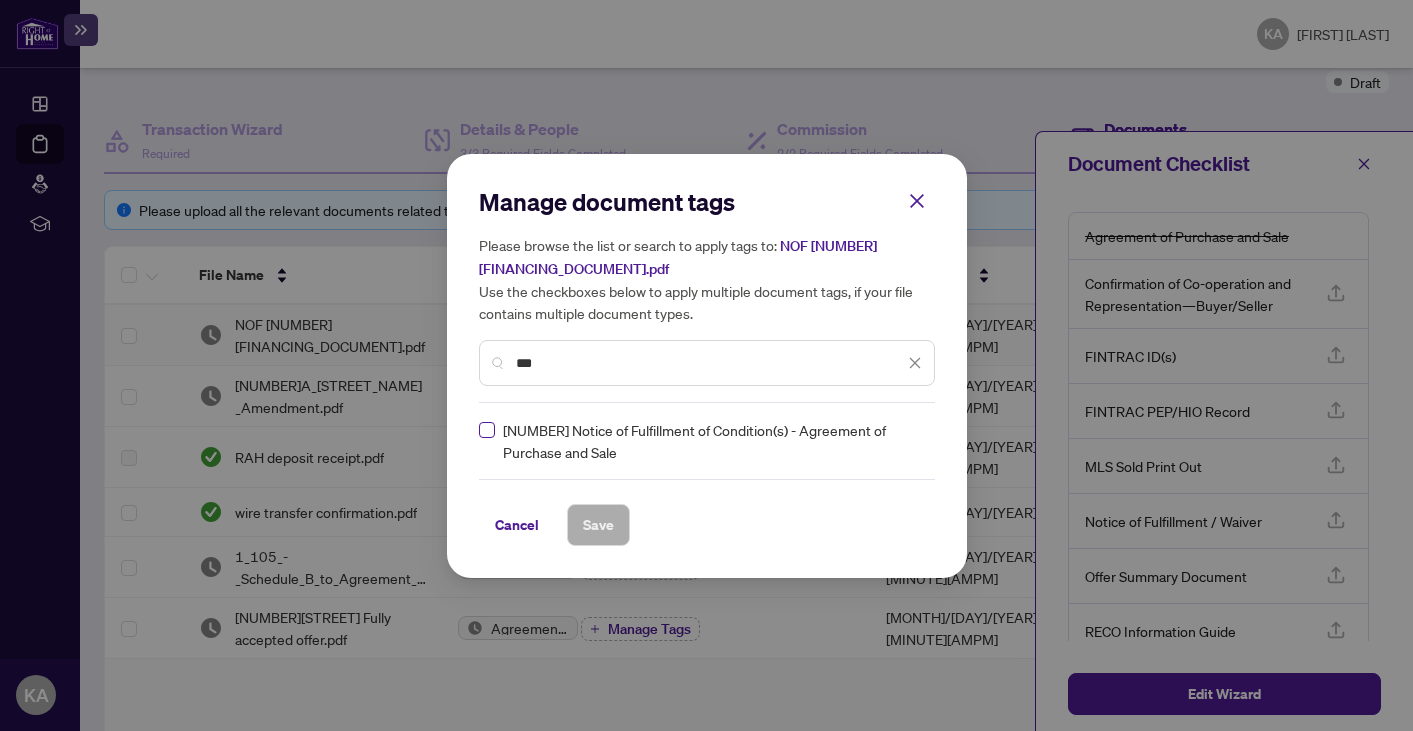 type on "***" 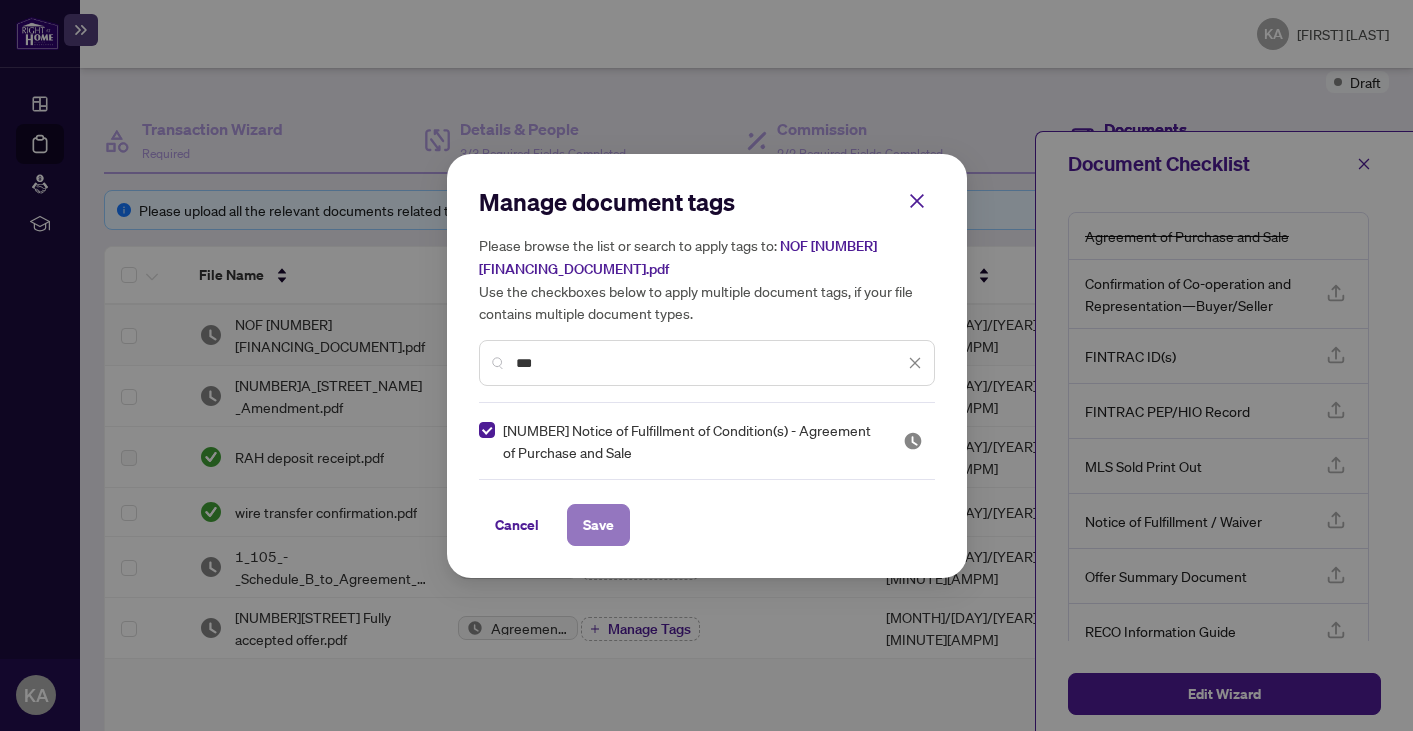 click on "Save" at bounding box center (598, 525) 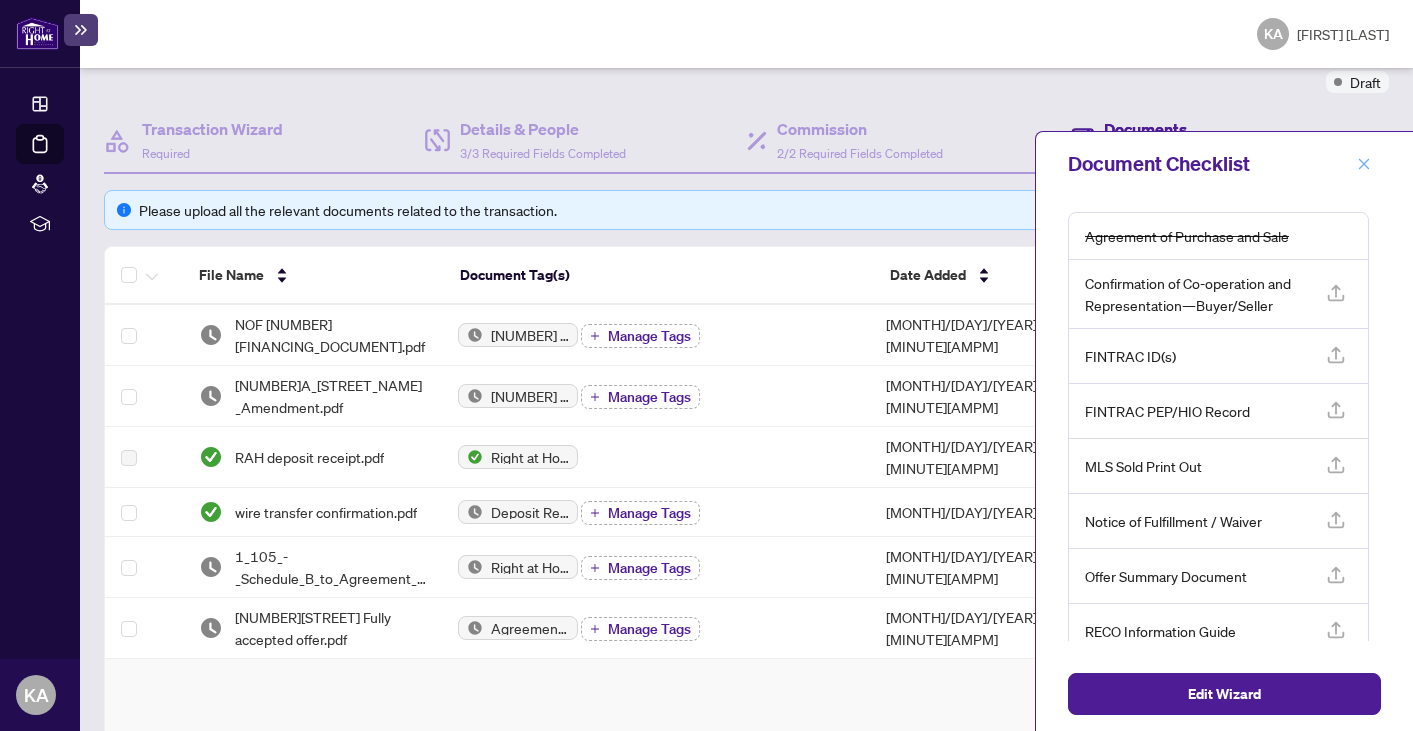 click at bounding box center [1364, 164] 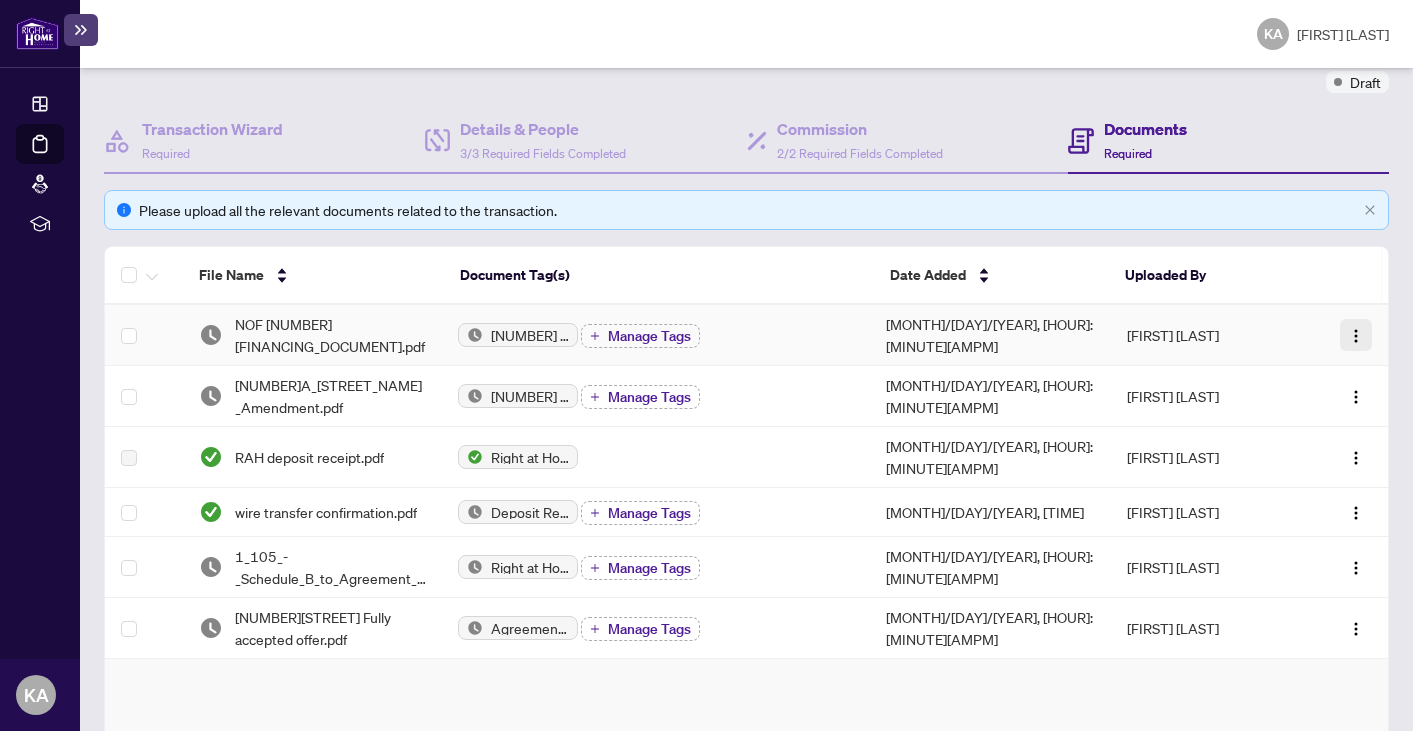 click at bounding box center (1356, 336) 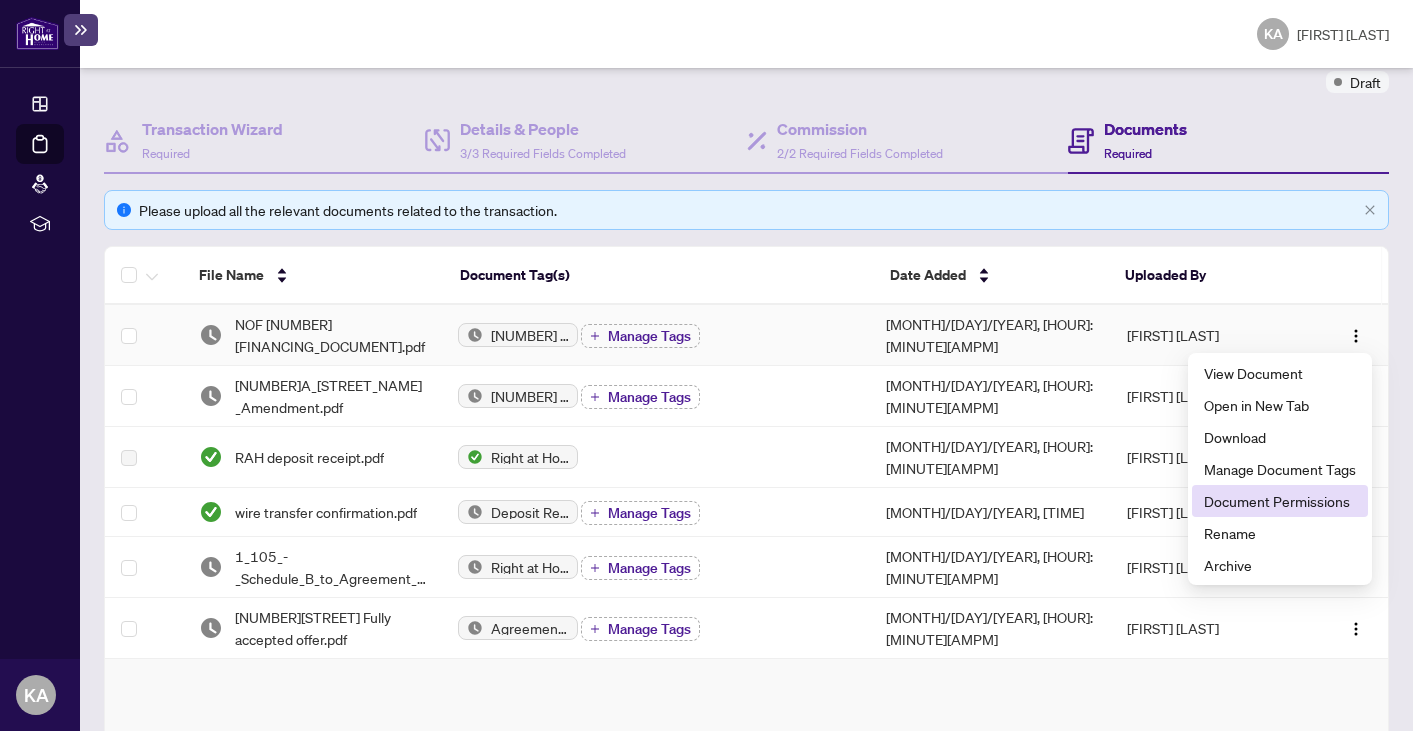 click on "Document Permissions" at bounding box center (1280, 501) 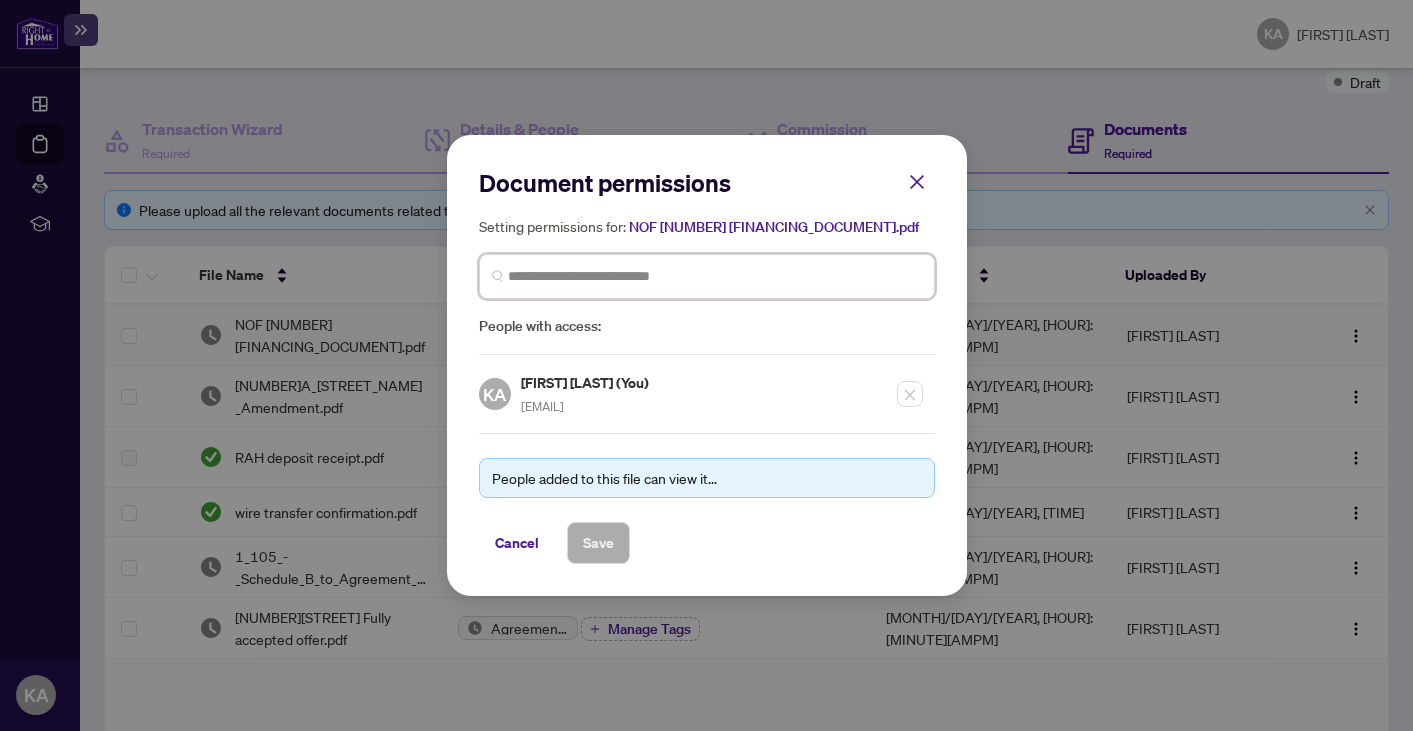 click at bounding box center (715, 276) 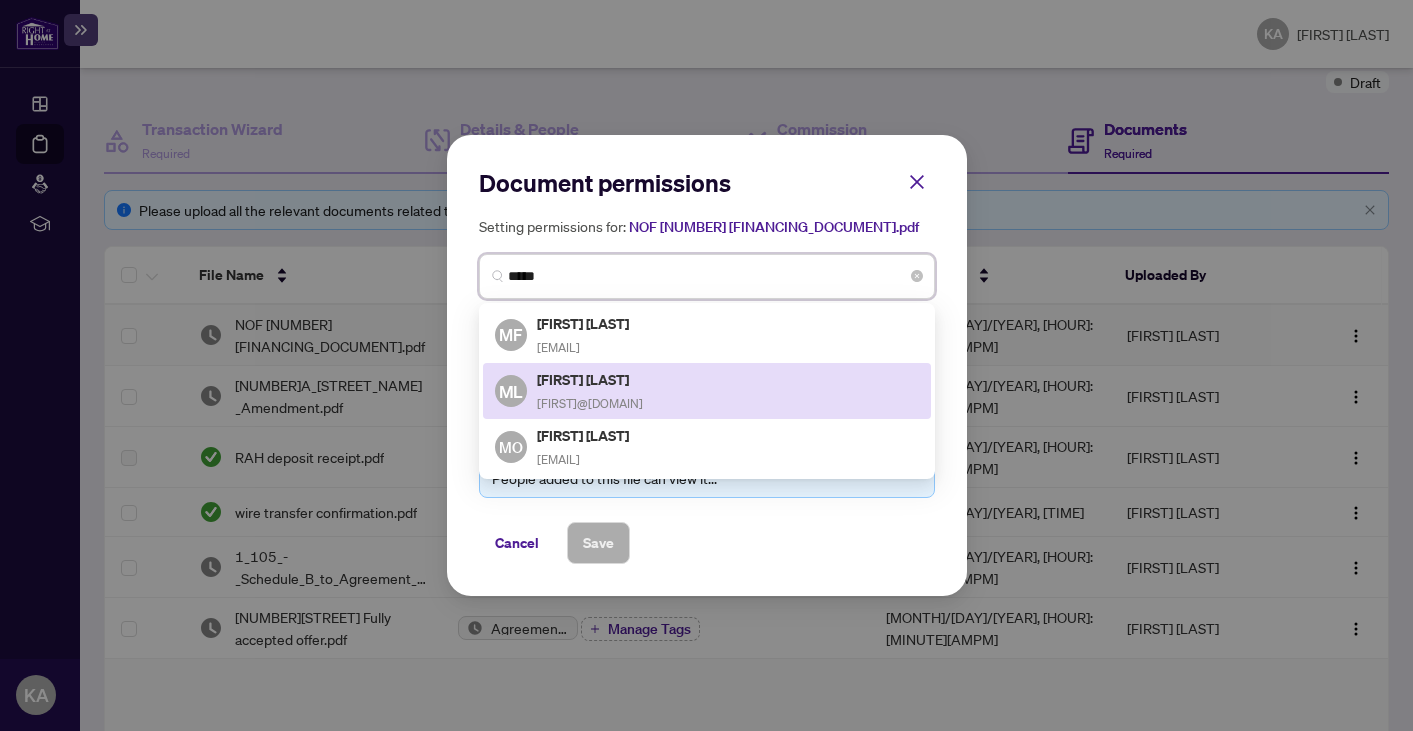 click on "[FIRST] [LAST]   [EMAIL]" at bounding box center [590, 391] 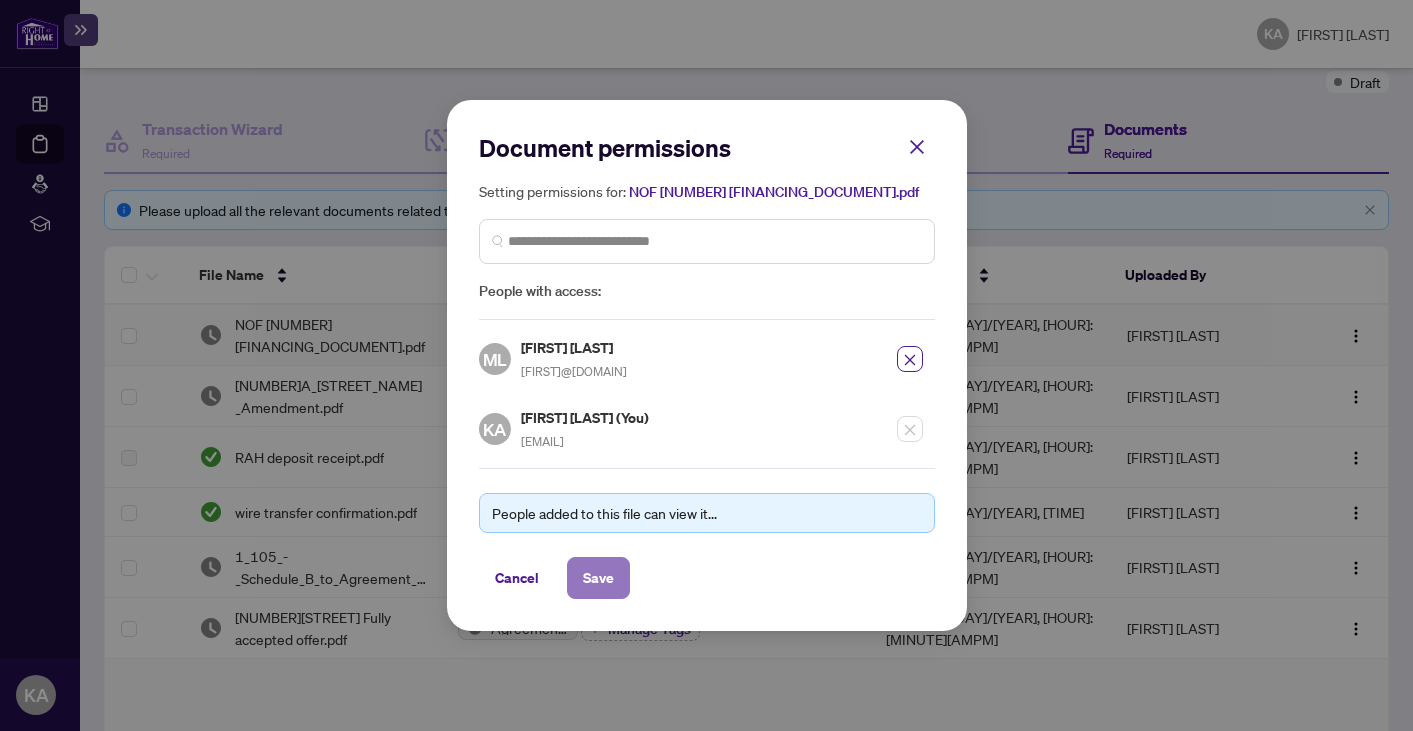 click on "Save" at bounding box center (0, 0) 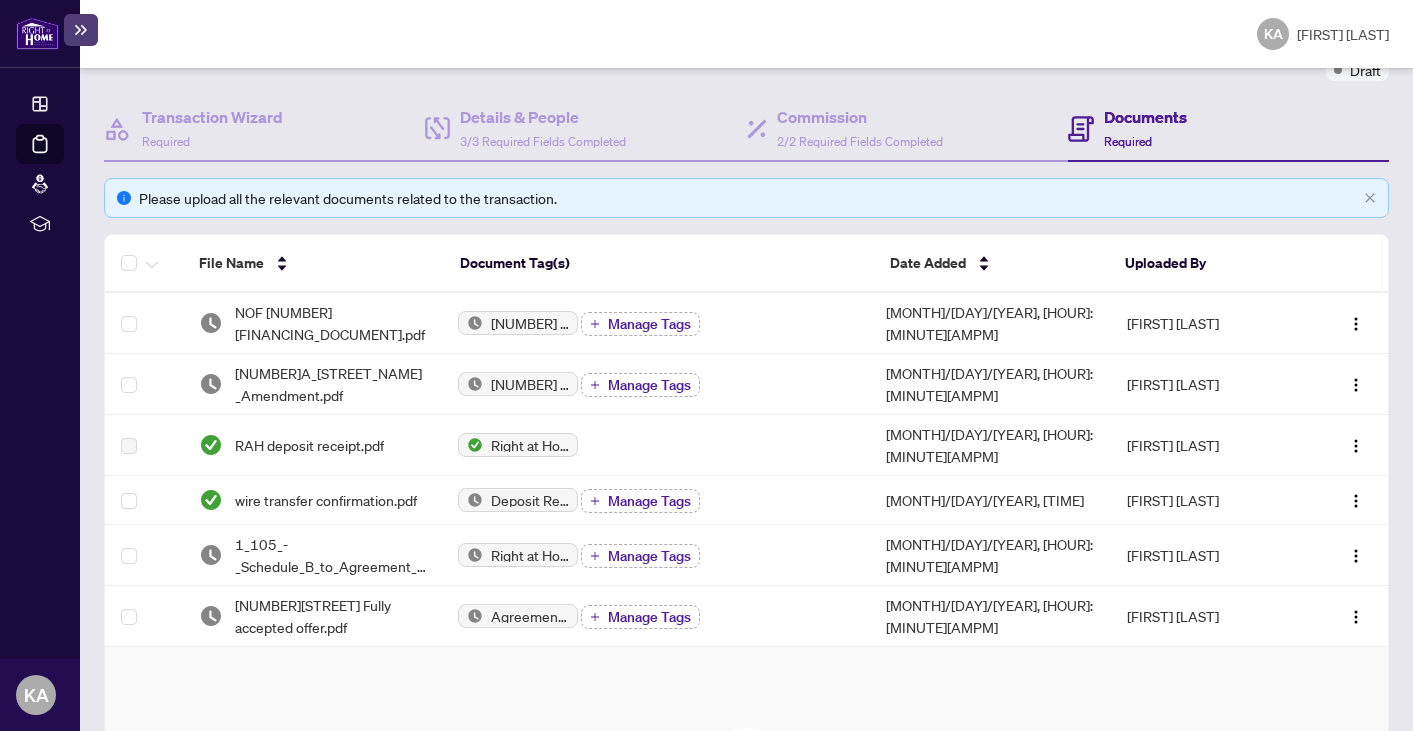 scroll, scrollTop: 219, scrollLeft: 0, axis: vertical 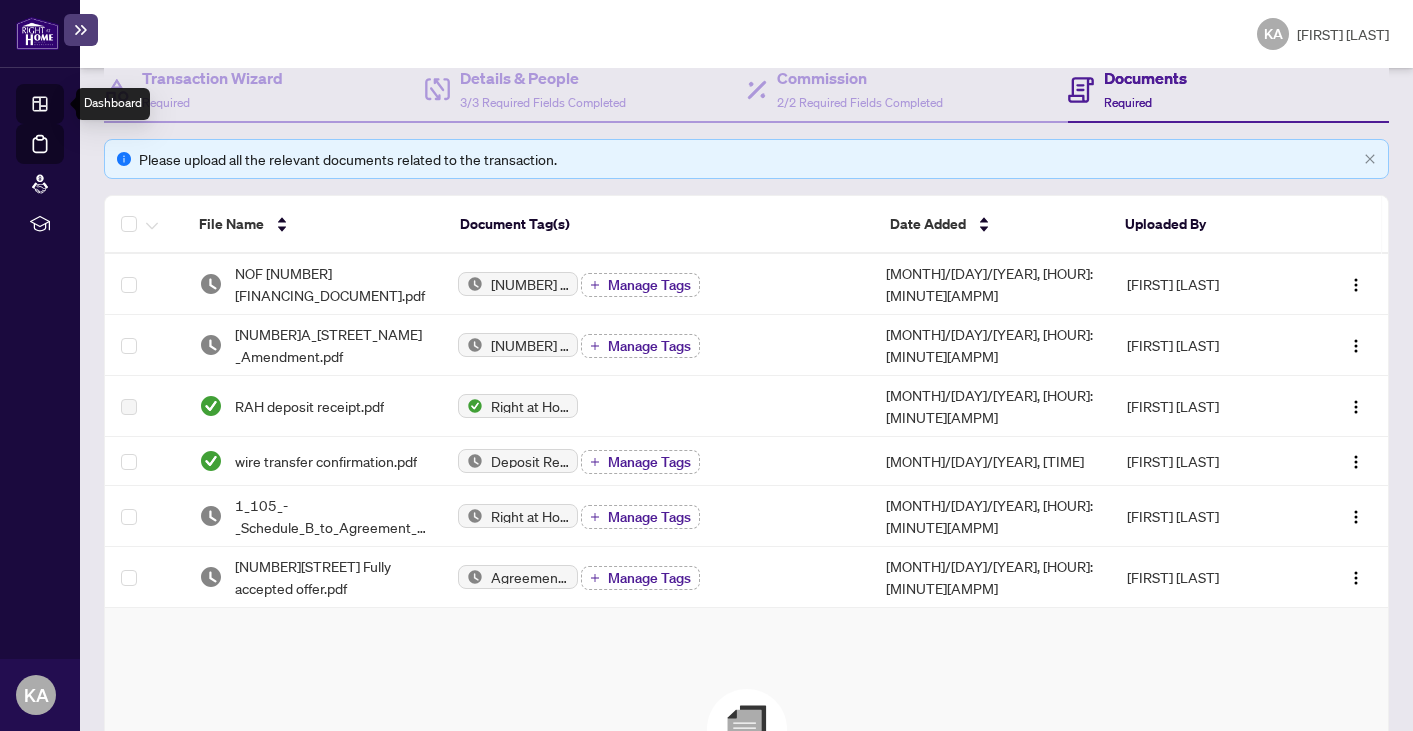 click on "Dashboard" at bounding box center [62, 107] 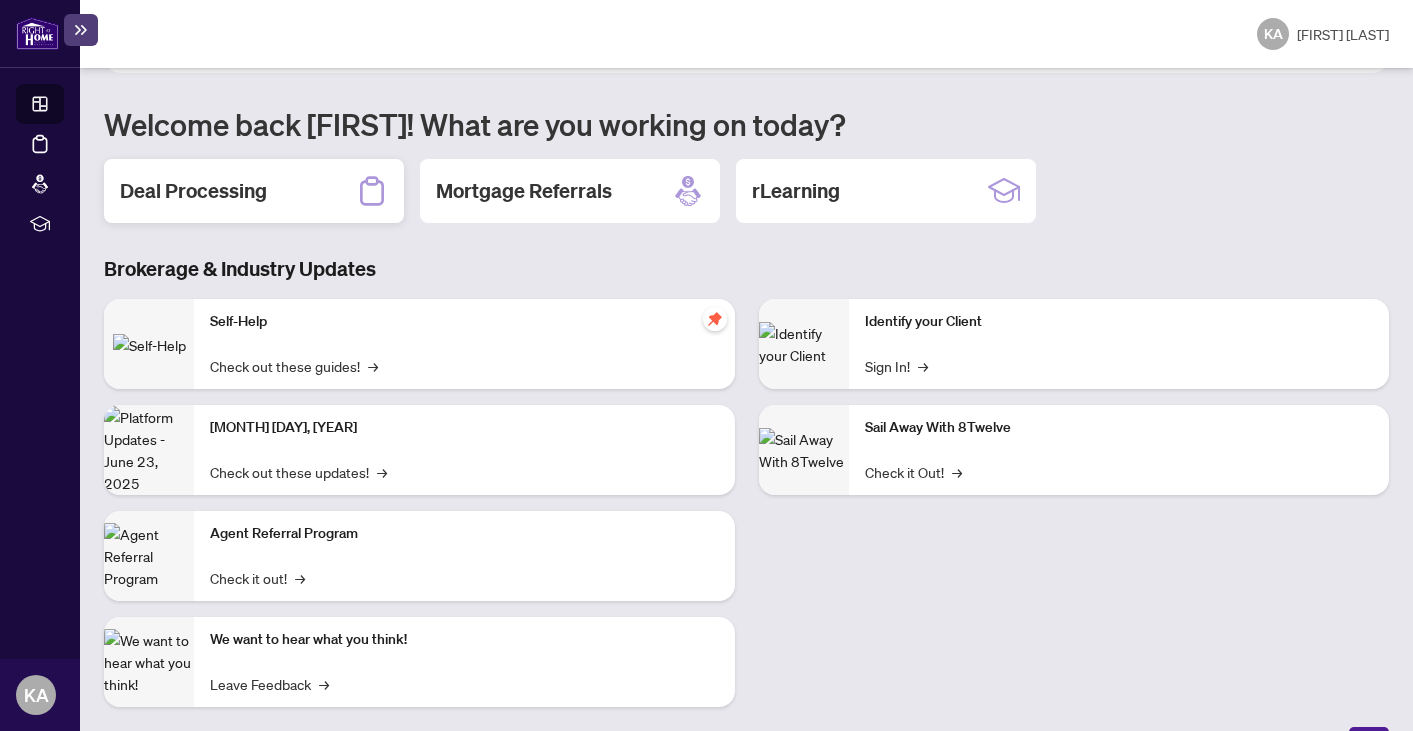 scroll, scrollTop: 189, scrollLeft: 0, axis: vertical 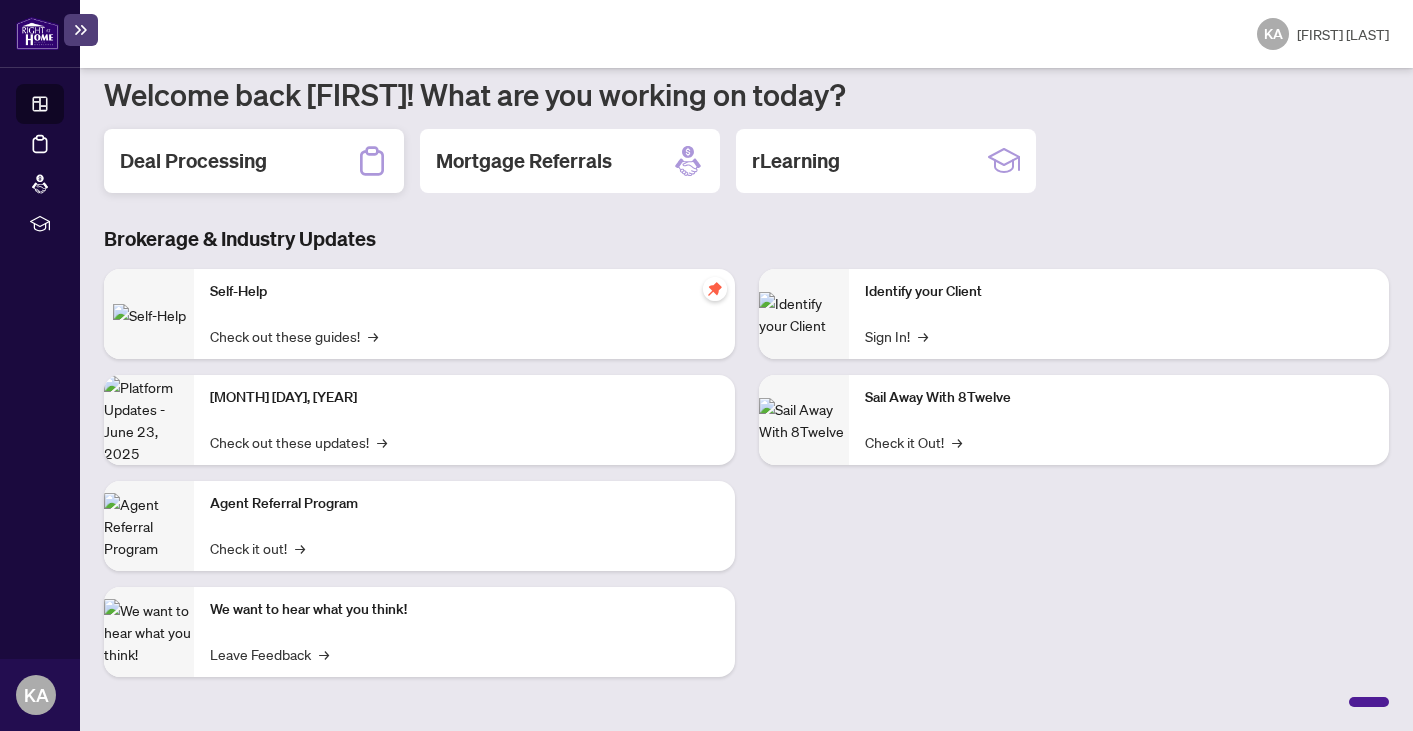 click on "Deal Processing" at bounding box center (193, 161) 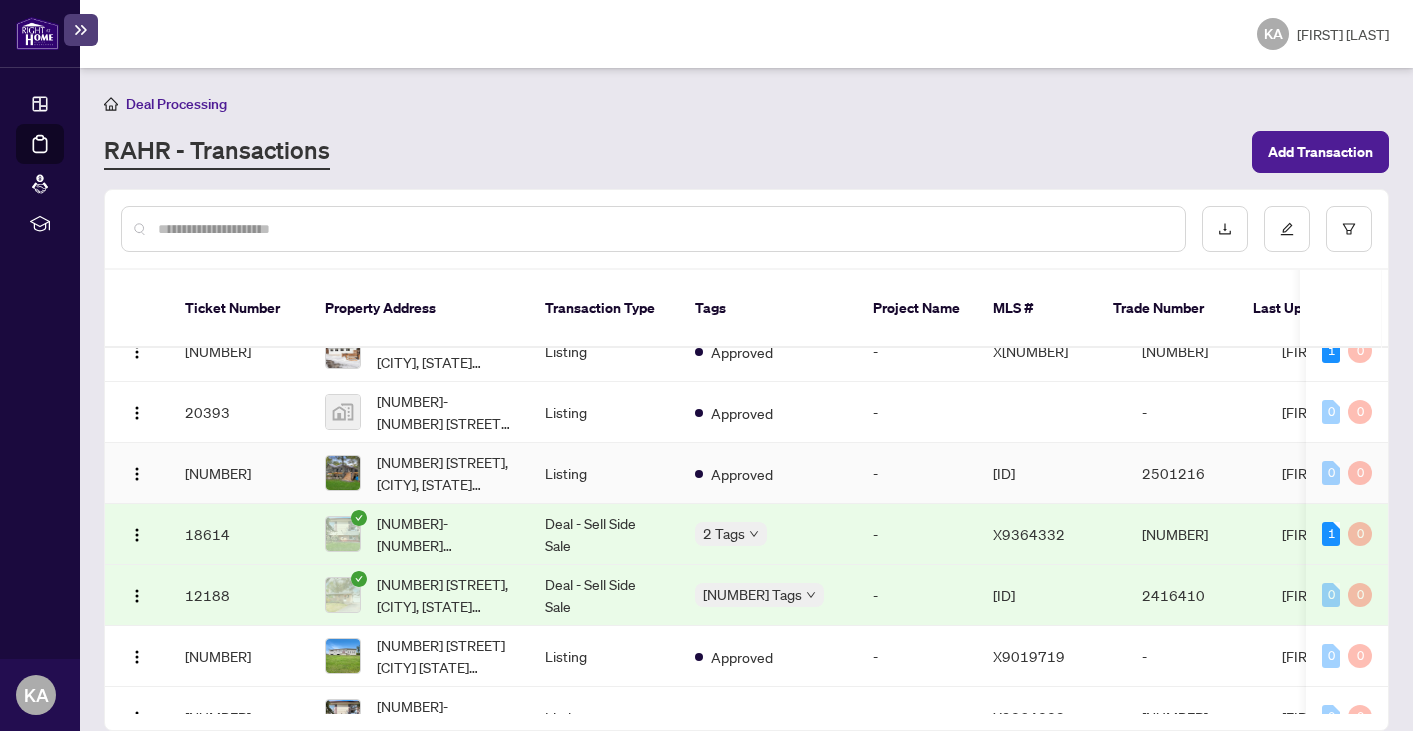 scroll, scrollTop: 738, scrollLeft: 0, axis: vertical 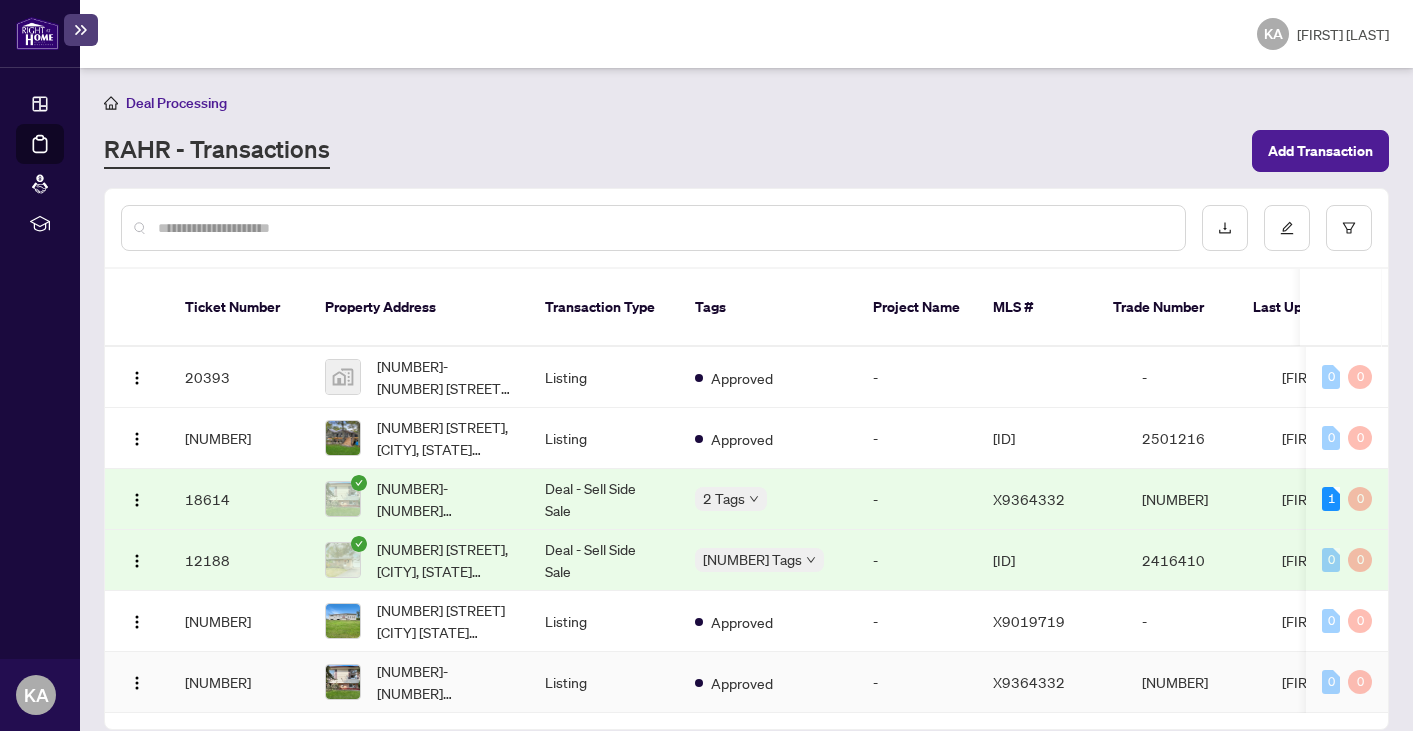 click on "[NUMBER]-[NUMBER] [STREET_NAME] [CITY] [PROVINCE] [POSTAL_CODE] [COUNTRY], [CITY], [PROVINCE] [POSTAL_CODE], [COUNTRY]" at bounding box center (445, 682) 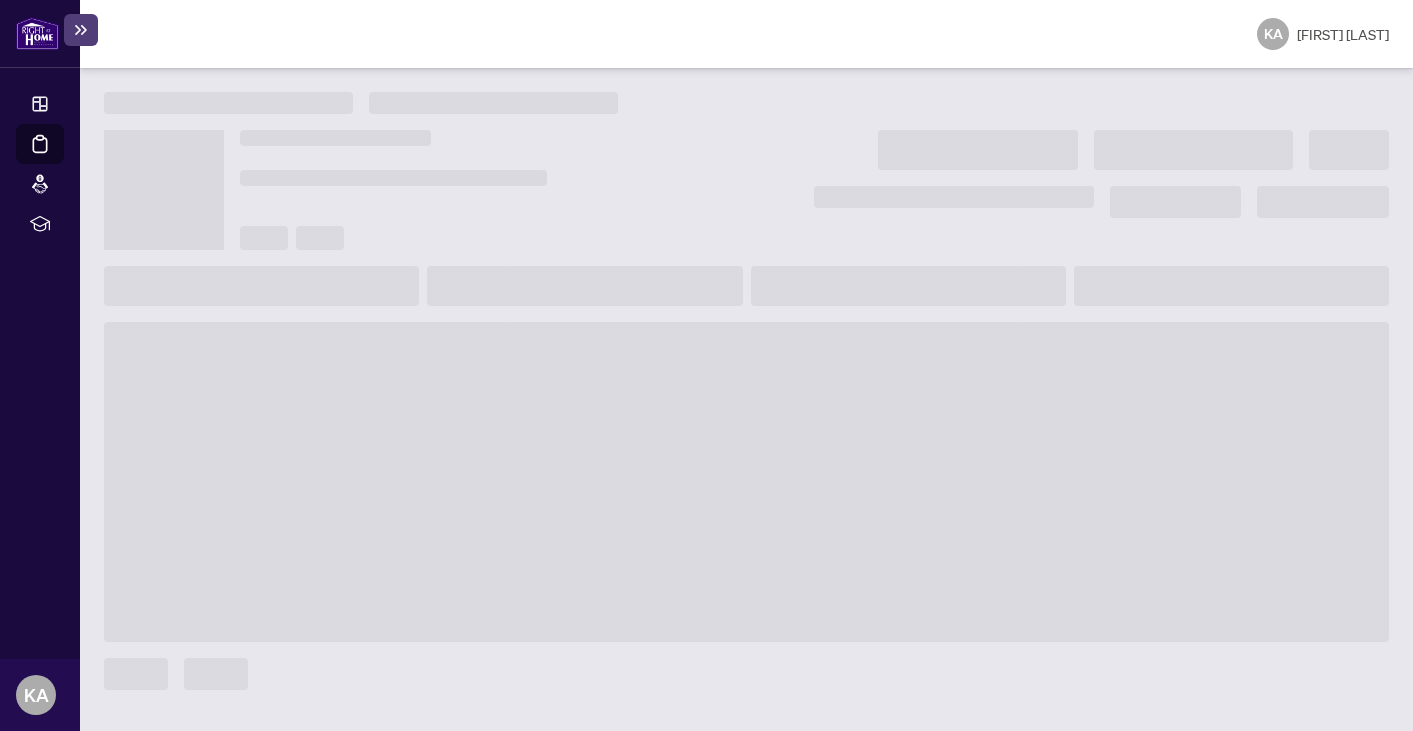 scroll, scrollTop: 0, scrollLeft: 0, axis: both 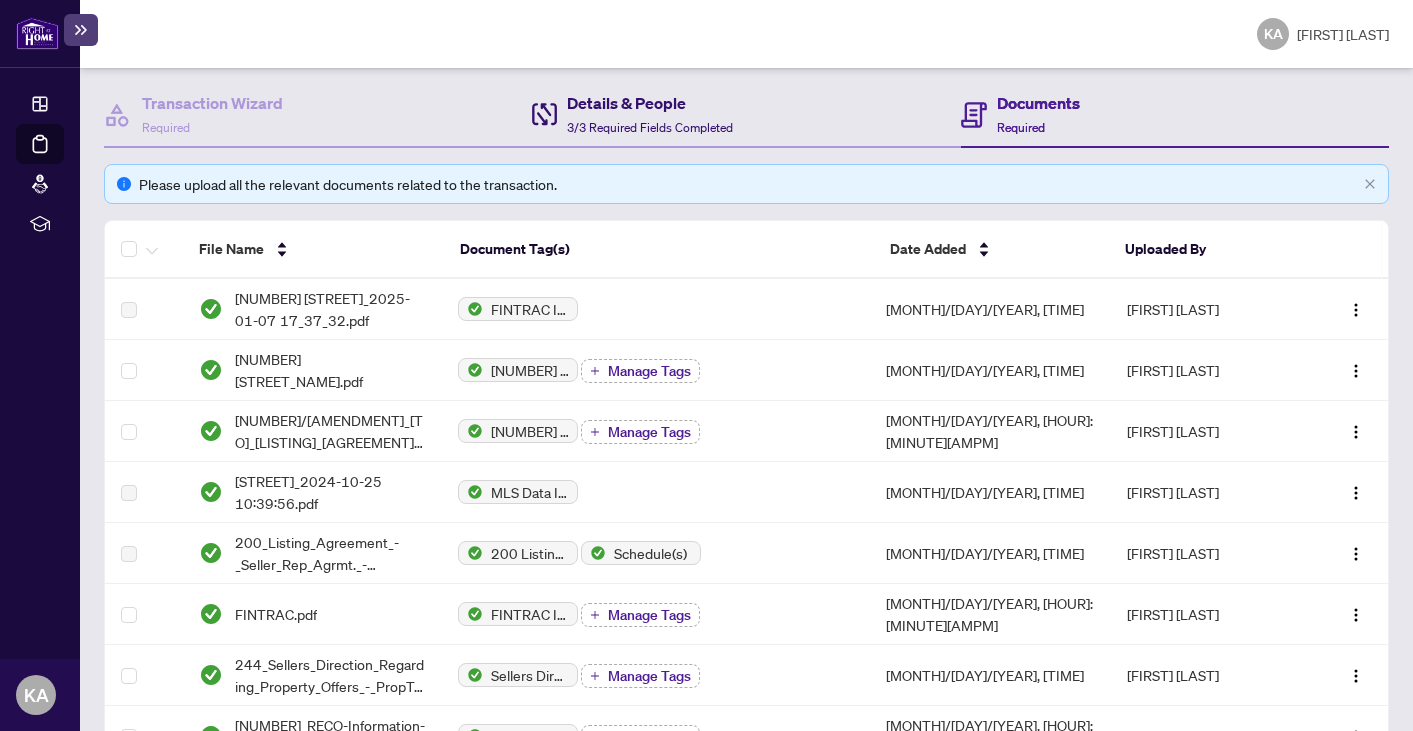 click on "Details & People" at bounding box center (650, 103) 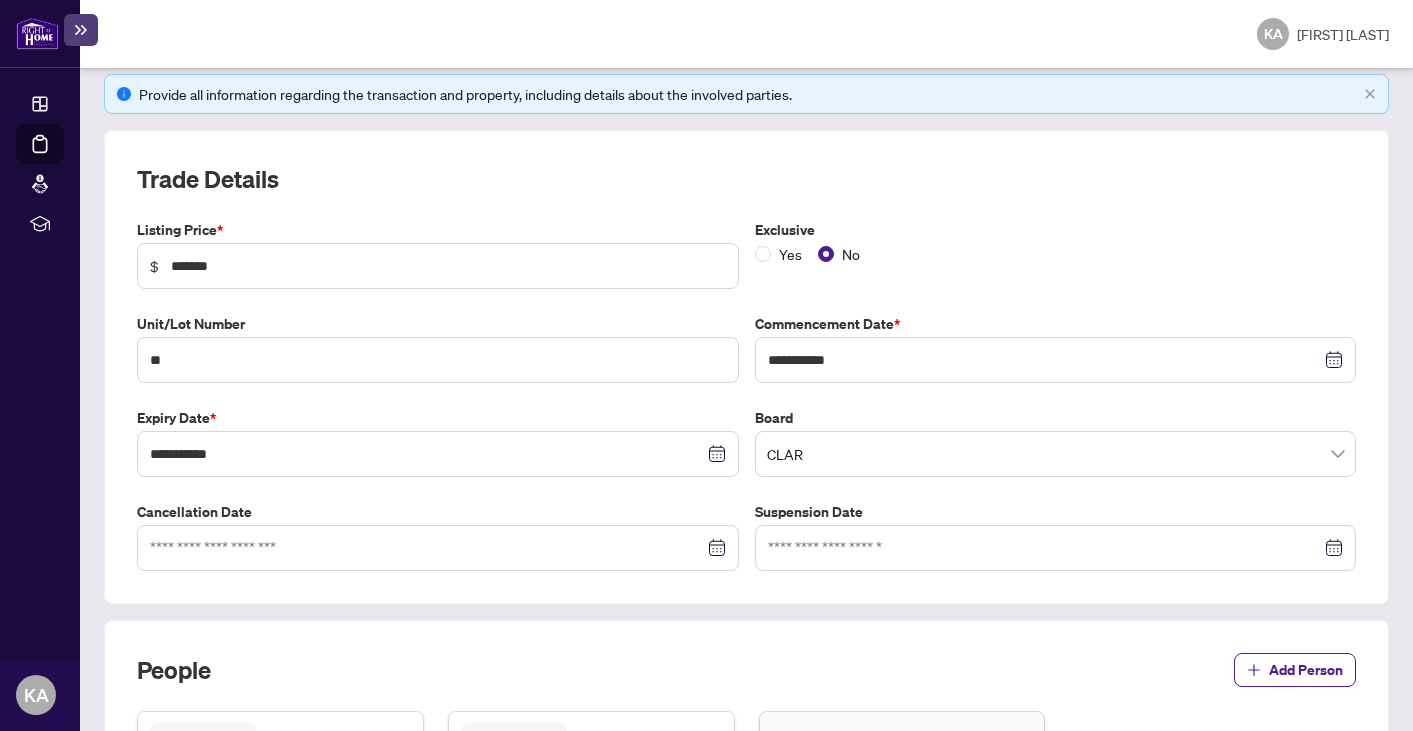 scroll, scrollTop: 286, scrollLeft: 0, axis: vertical 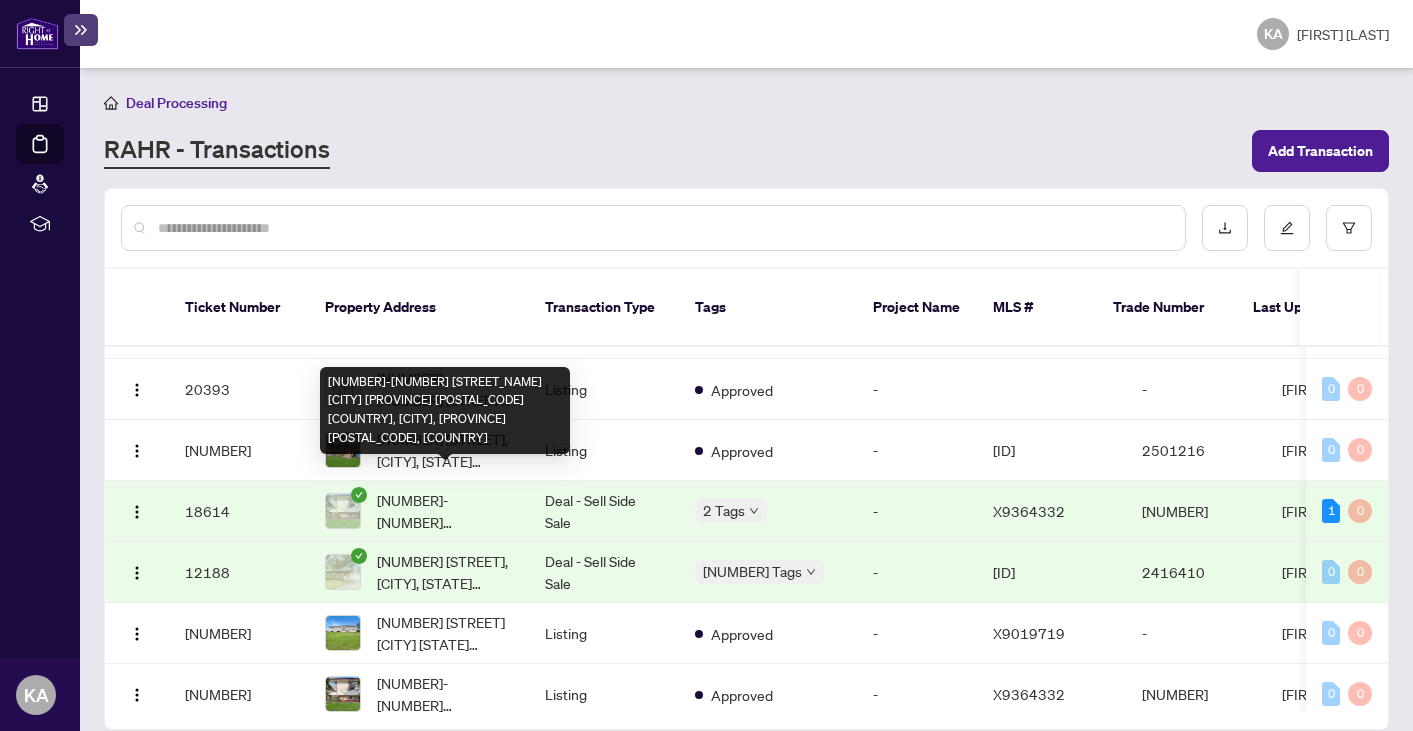 click on "[NUMBER]-[NUMBER] [STREET_NAME] [CITY] [PROVINCE] [POSTAL_CODE] [COUNTRY], [CITY], [PROVINCE] [POSTAL_CODE], [COUNTRY]" at bounding box center [445, 511] 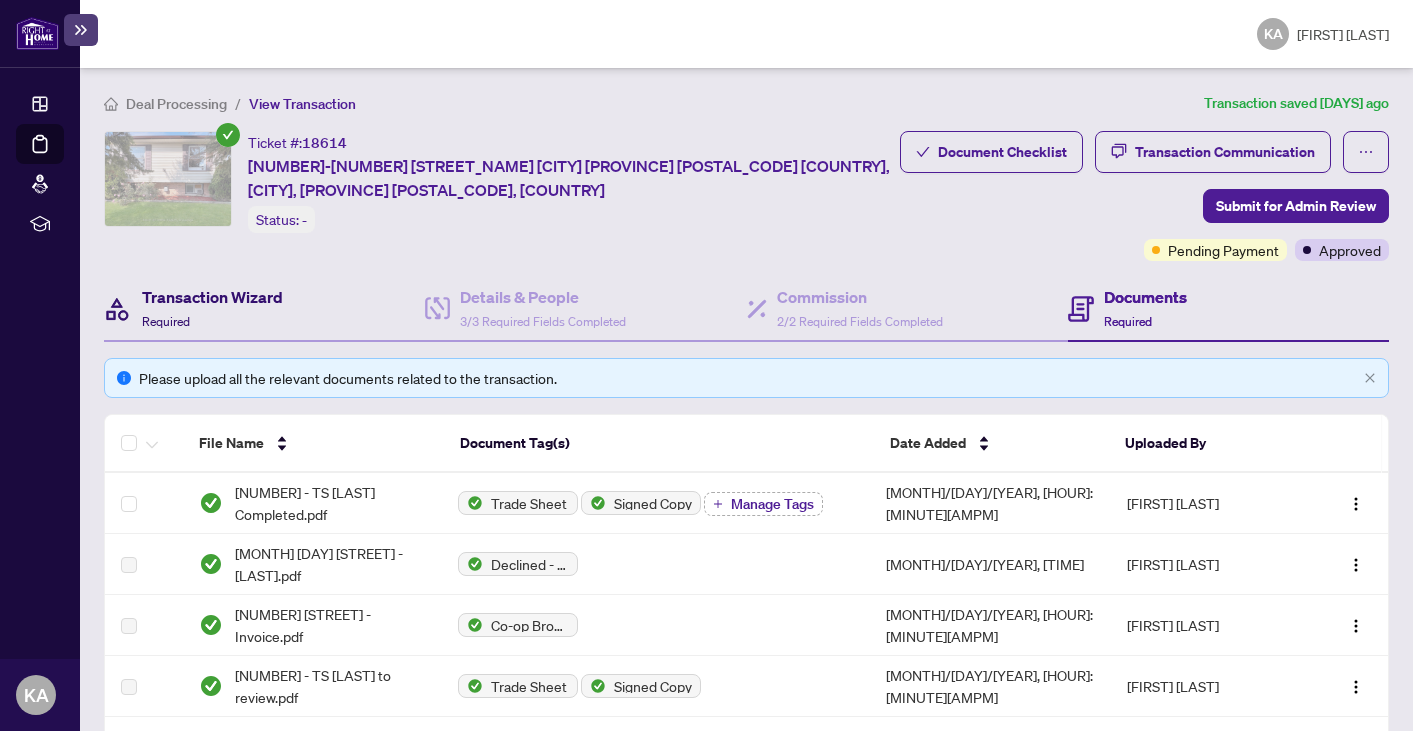 click on "Transaction Wizard" at bounding box center [212, 297] 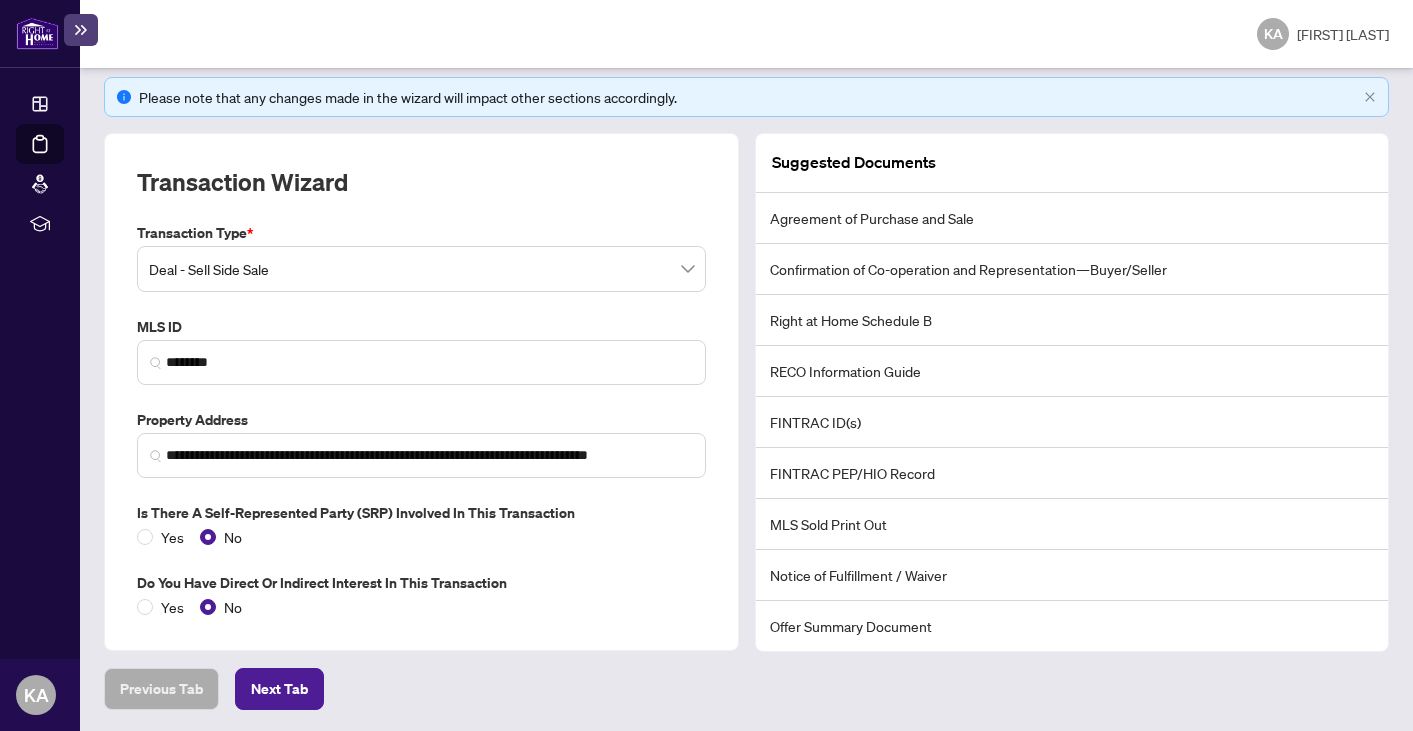 scroll, scrollTop: 0, scrollLeft: 0, axis: both 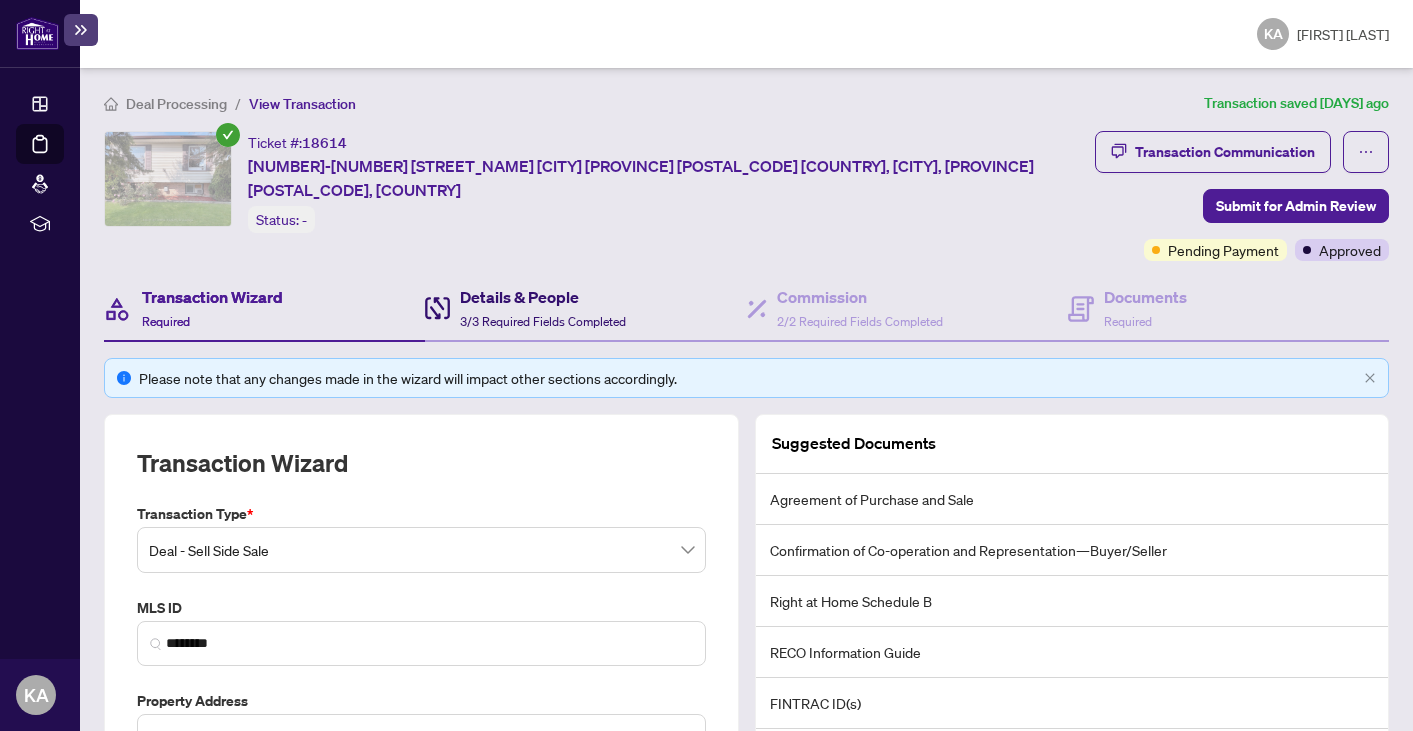 click on "Details & People" at bounding box center [543, 297] 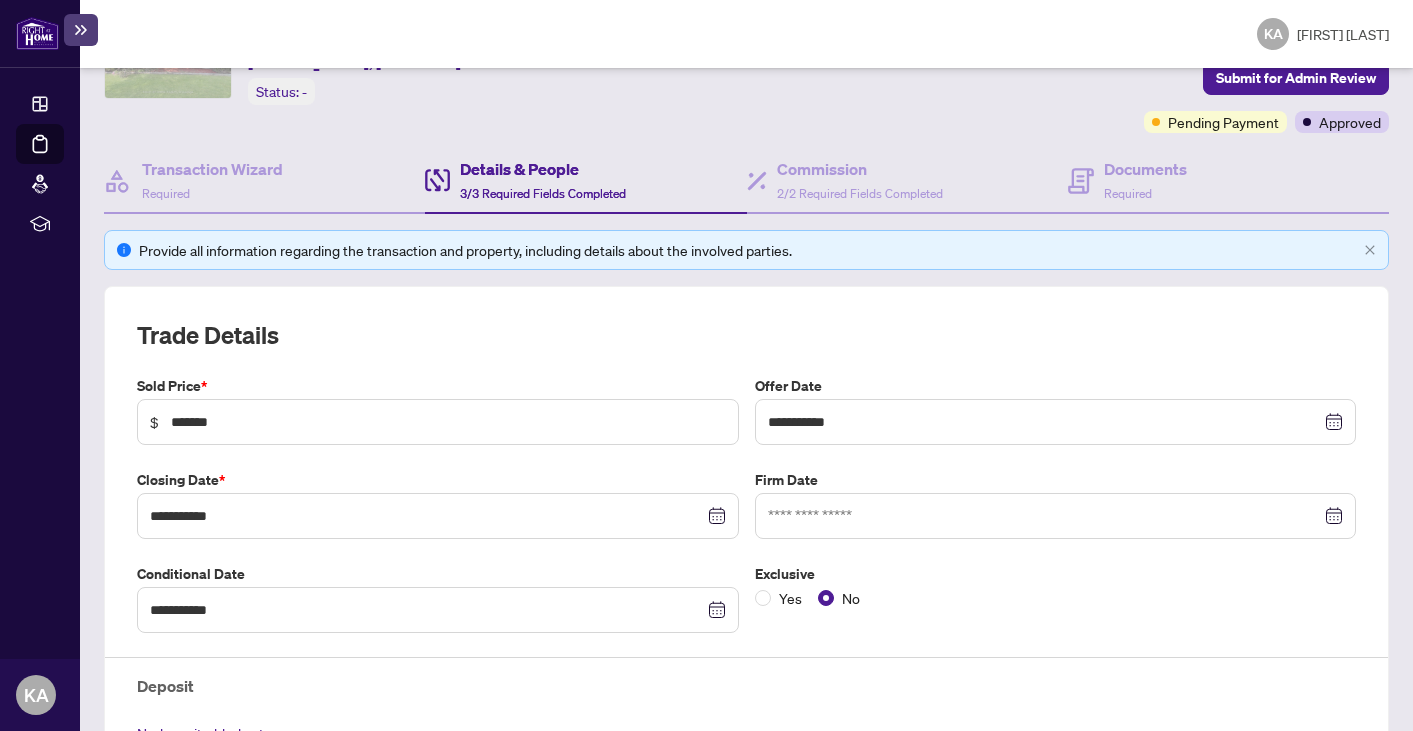 scroll, scrollTop: 0, scrollLeft: 0, axis: both 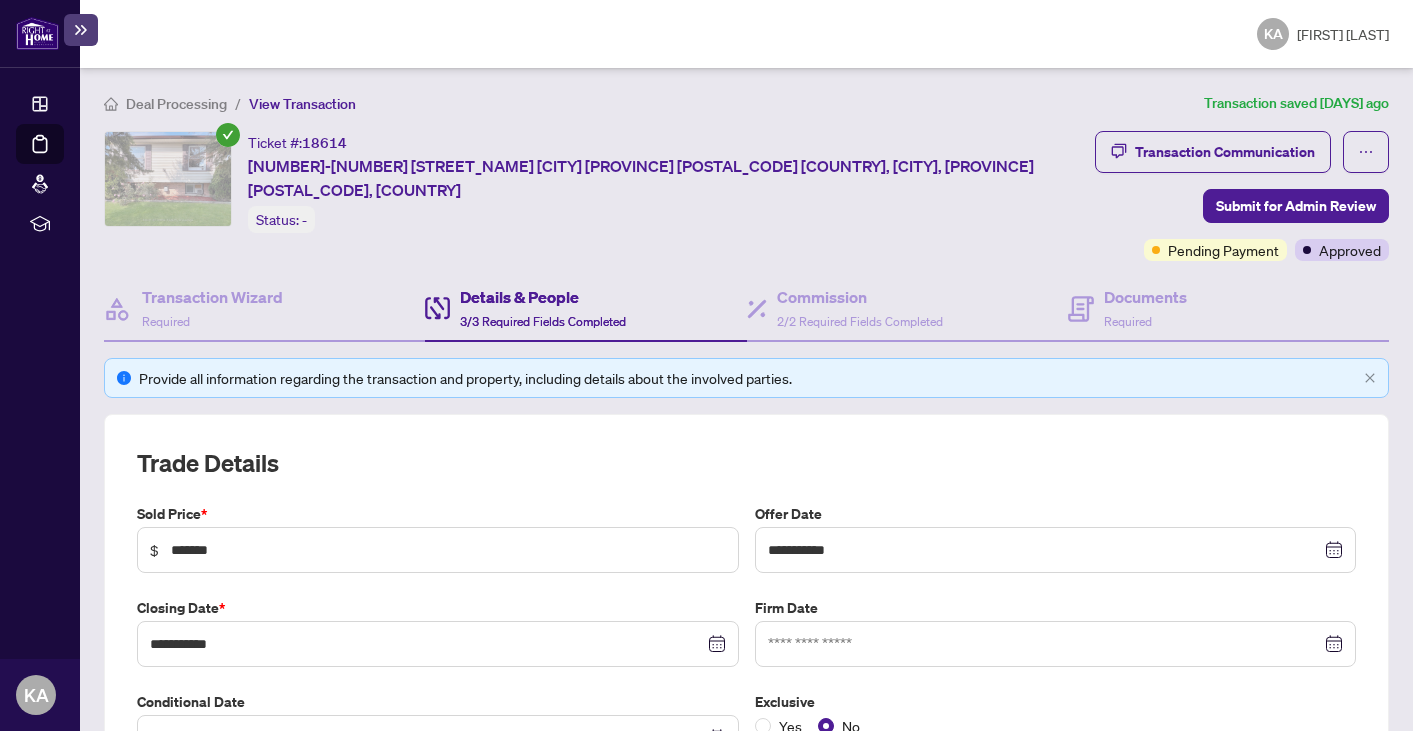 click on "Details & People" at bounding box center [543, 297] 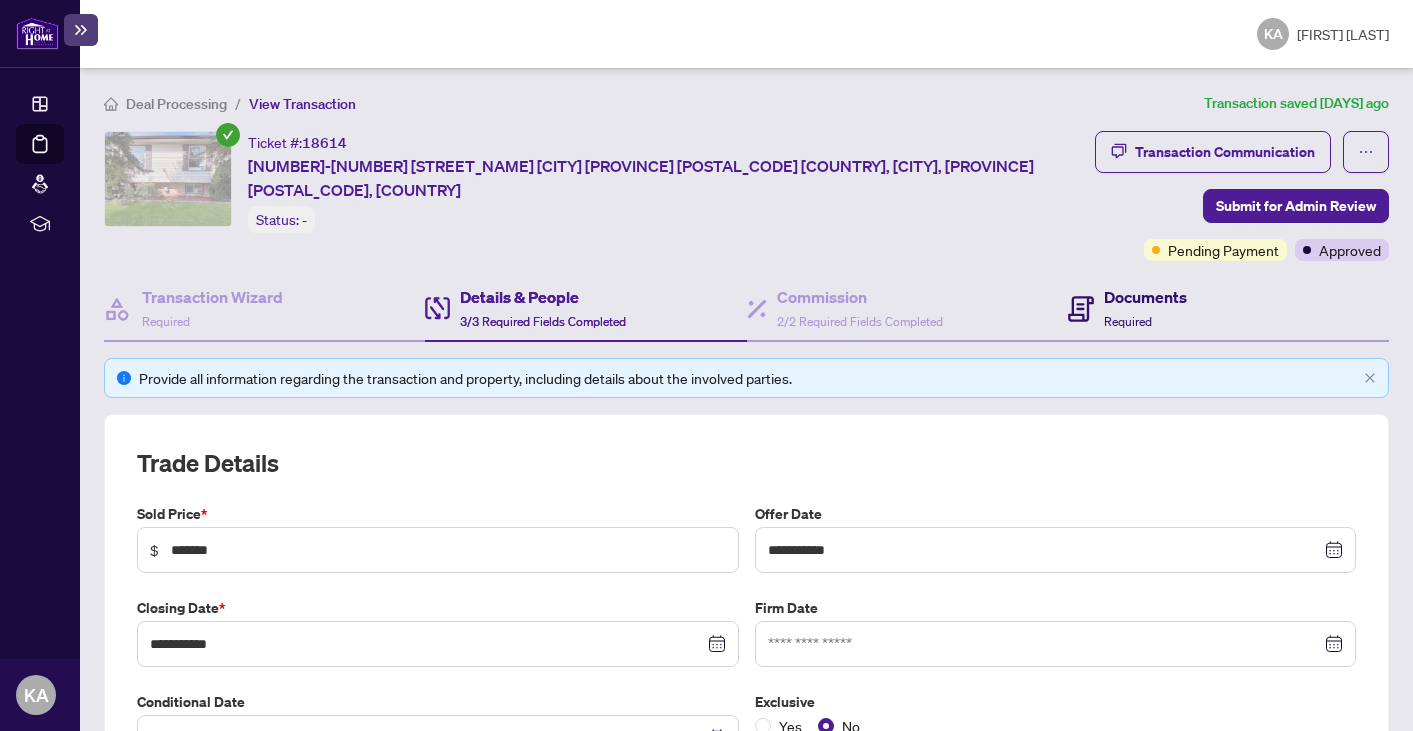 click on "Documents" at bounding box center [1145, 297] 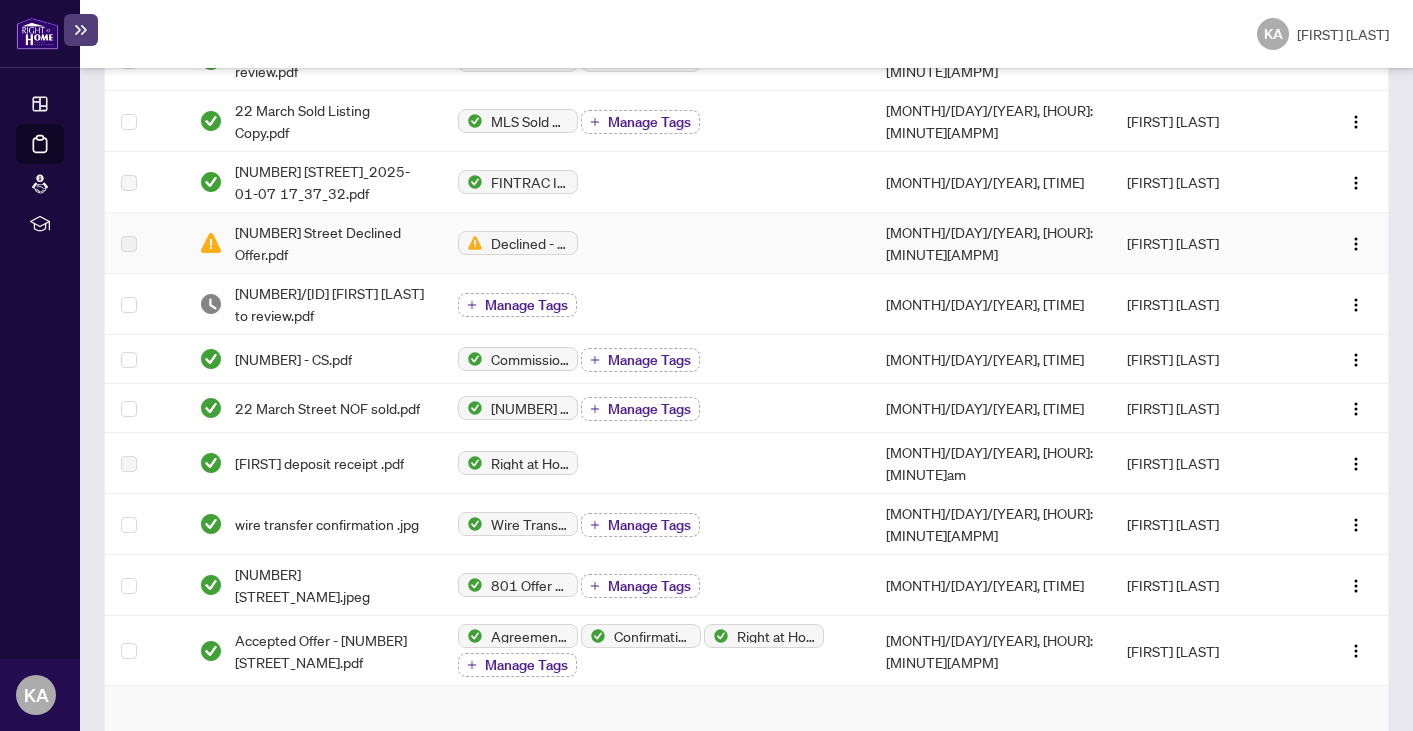 scroll, scrollTop: 628, scrollLeft: 0, axis: vertical 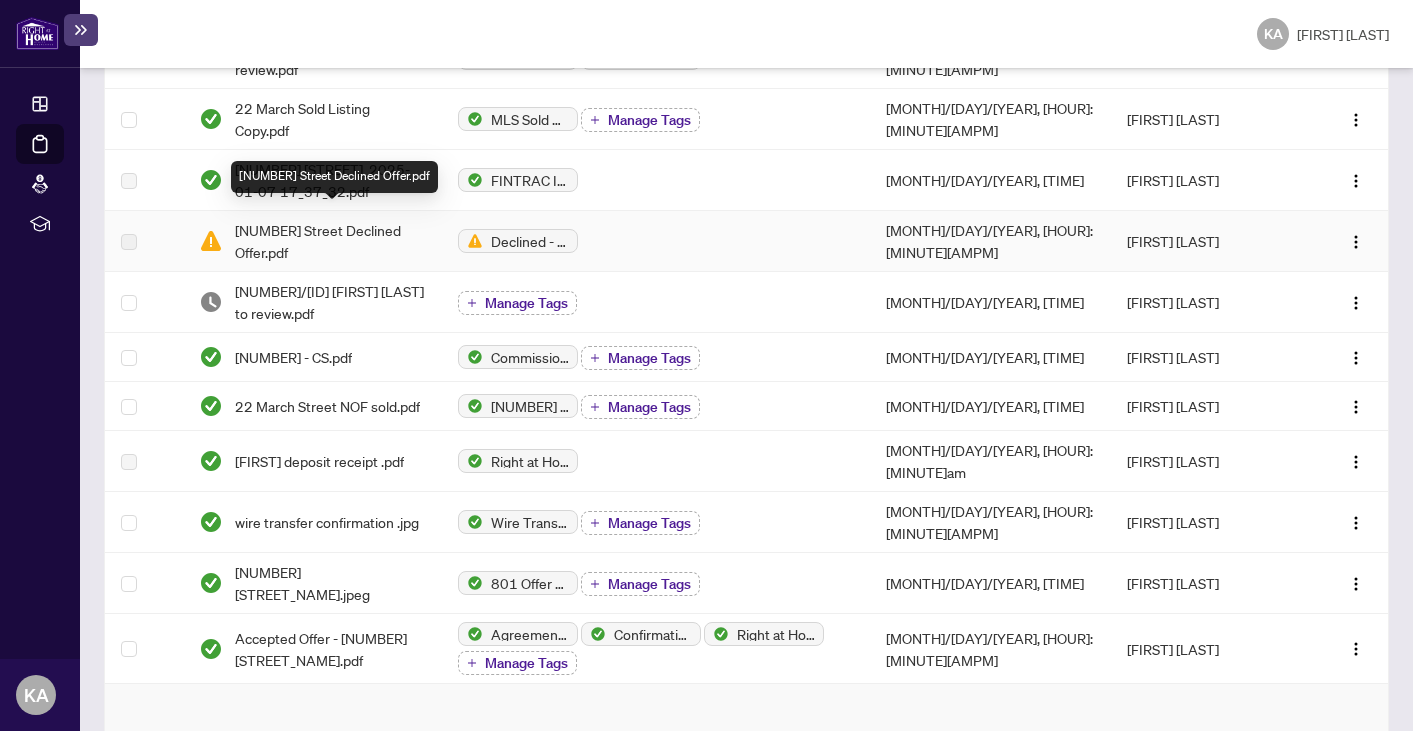 click on "[NUMBER] Street Declined Offer.pdf" at bounding box center [330, 241] 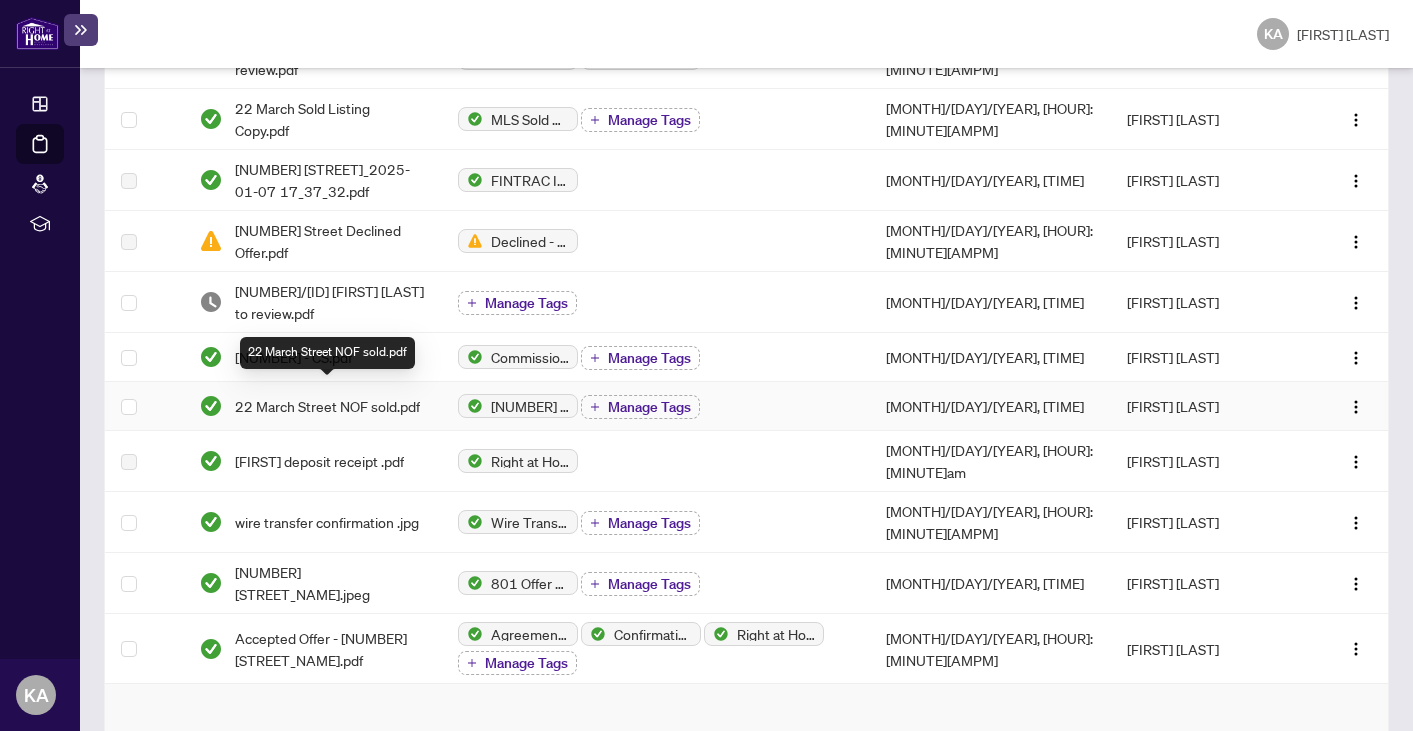 click on "22 March Street NOF sold.pdf" at bounding box center (327, 406) 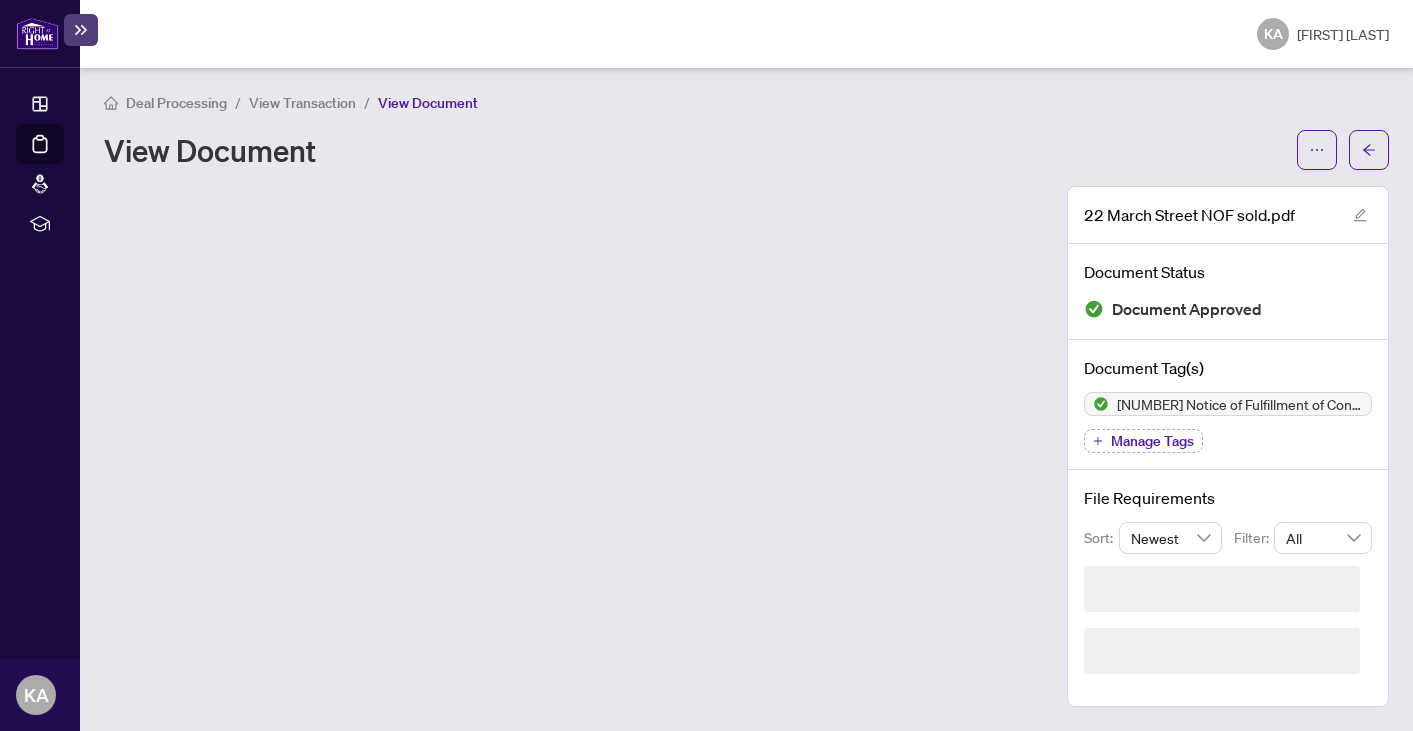 scroll, scrollTop: 0, scrollLeft: 0, axis: both 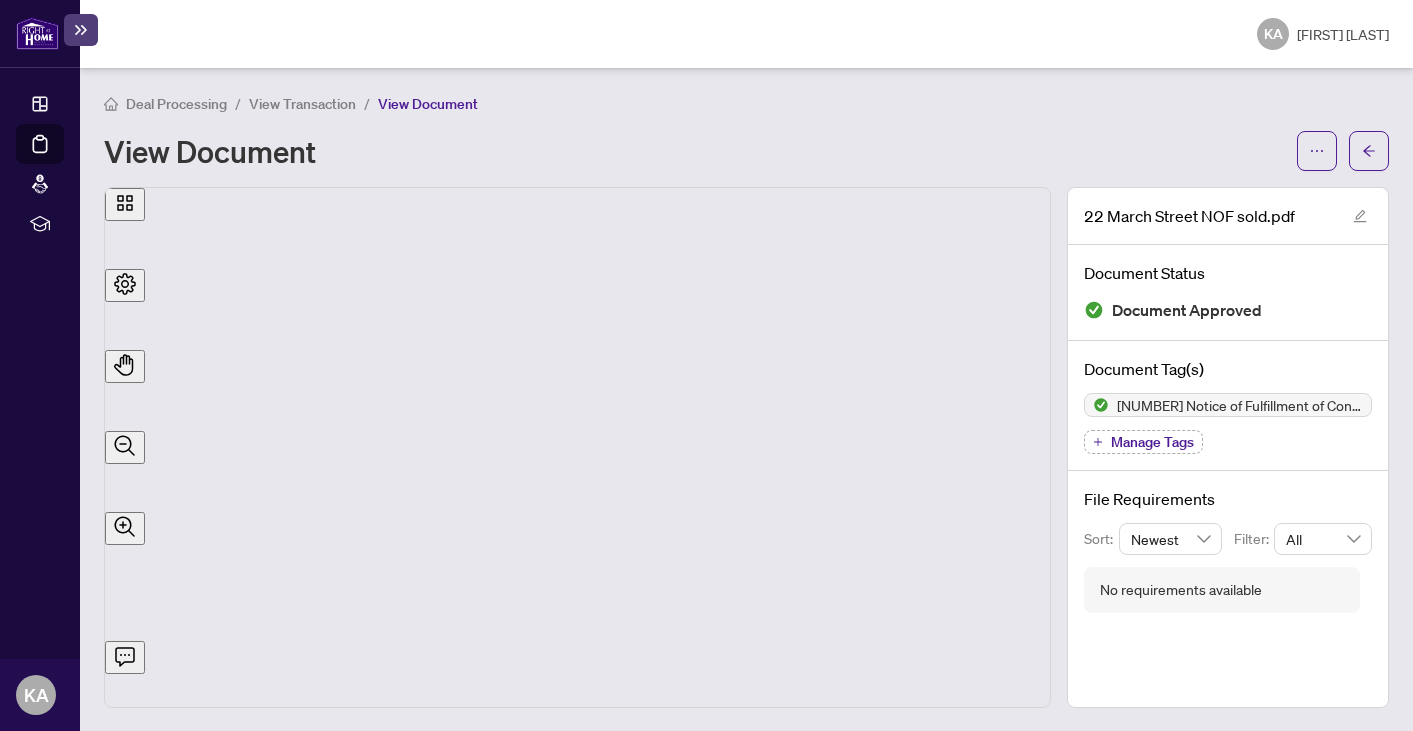 click on "View Document" at bounding box center [210, 151] 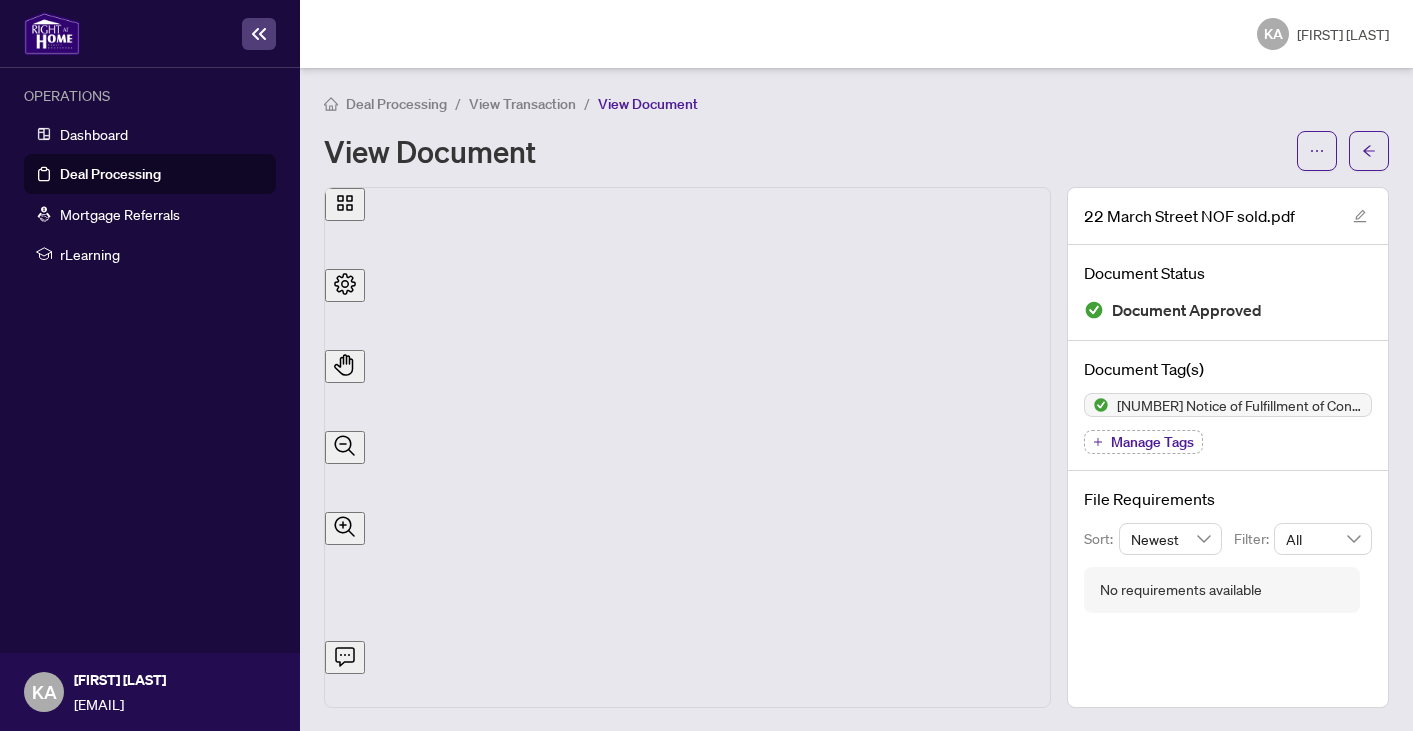 click on "[NUMBER] [STREET] NOF sold.pdf" at bounding box center (856, 399) 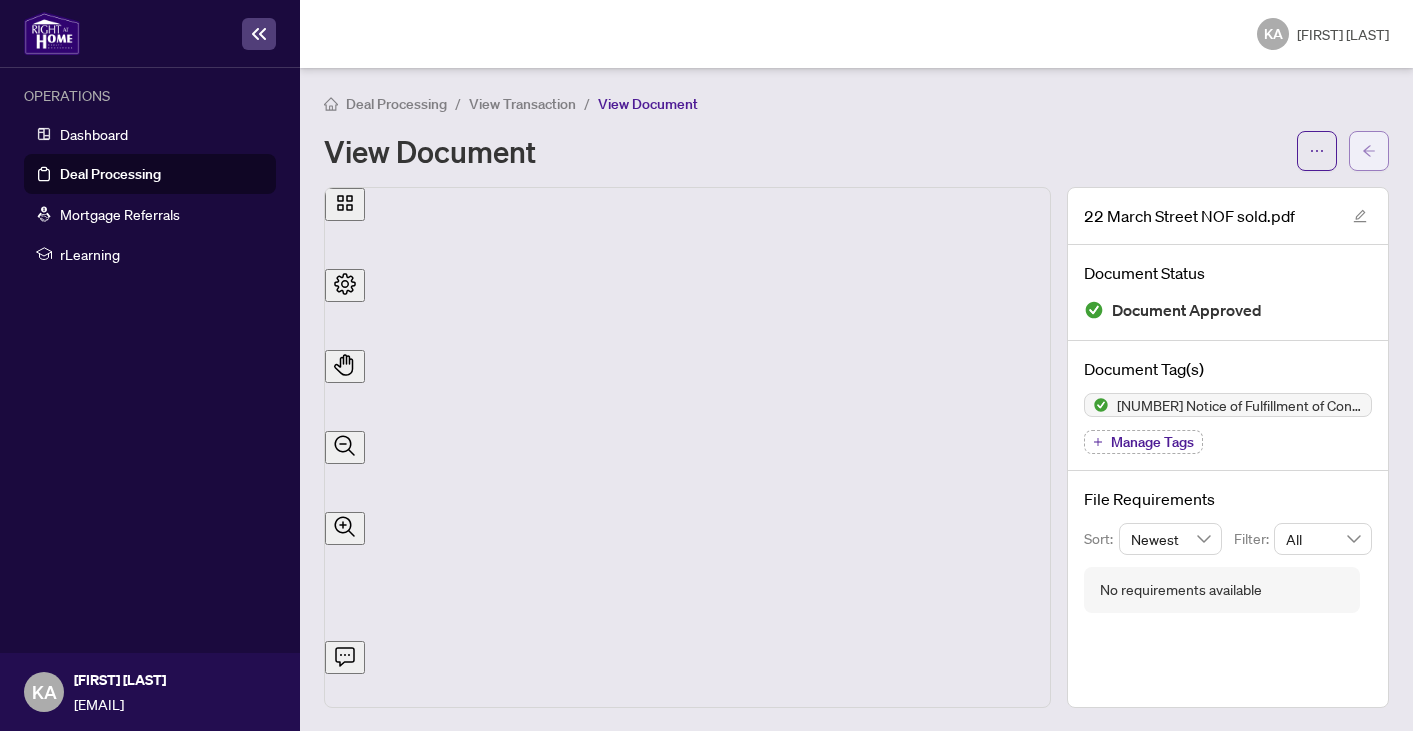 click at bounding box center (1369, 151) 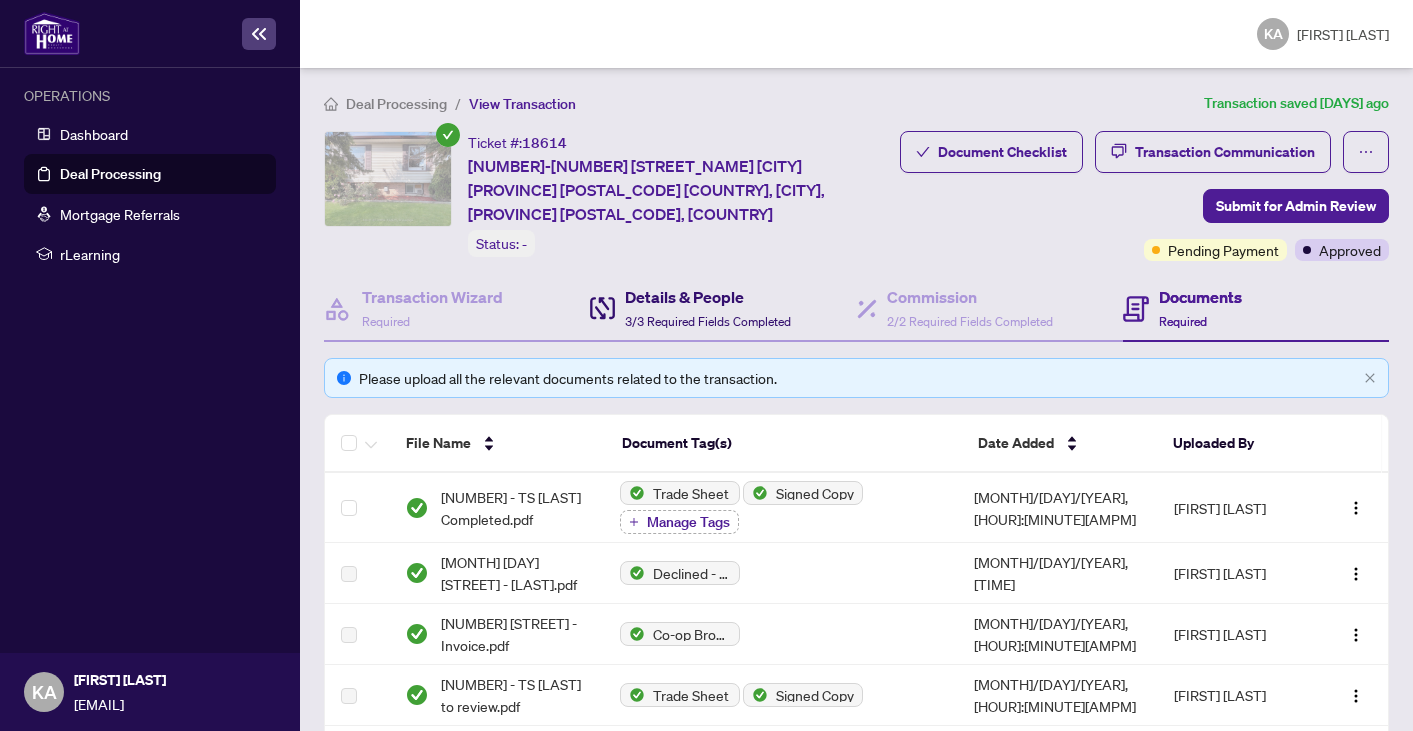 click on "Details & People" at bounding box center [708, 297] 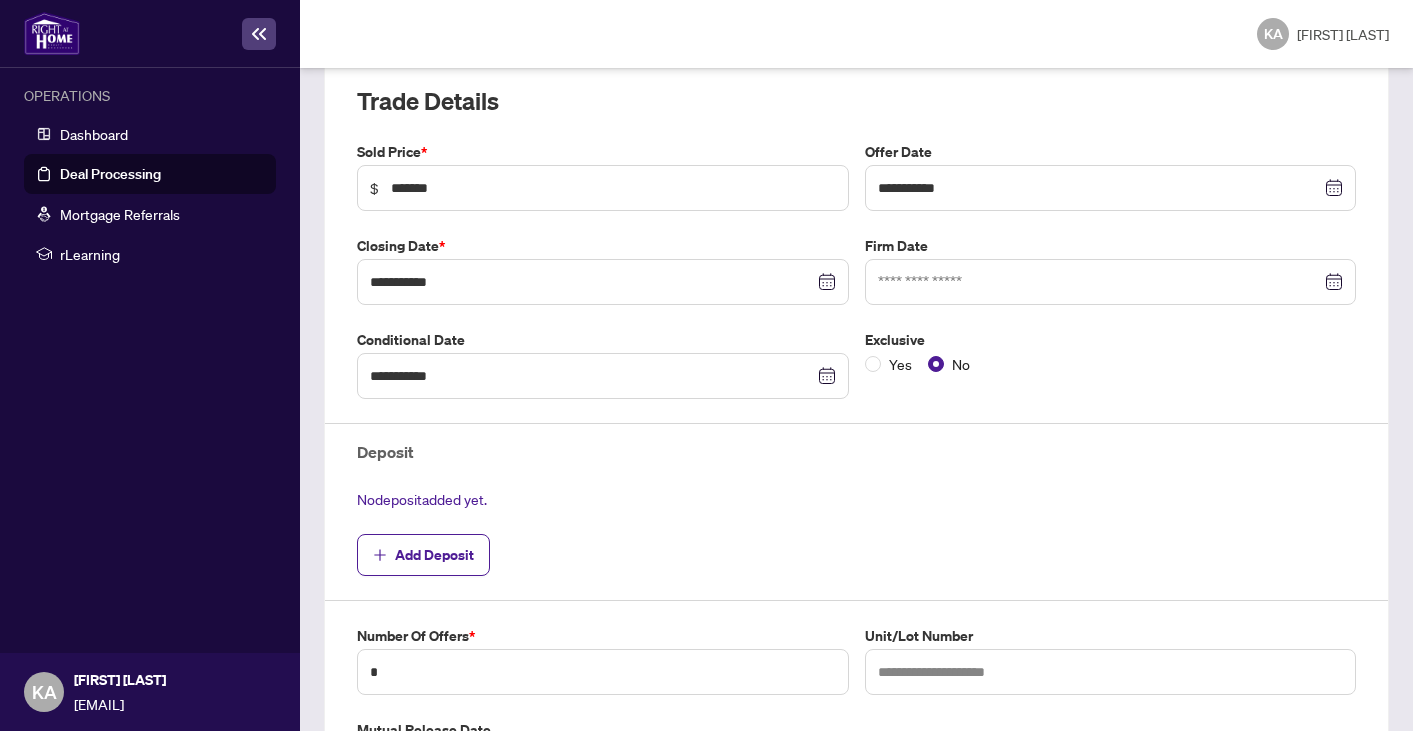 scroll, scrollTop: 392, scrollLeft: 0, axis: vertical 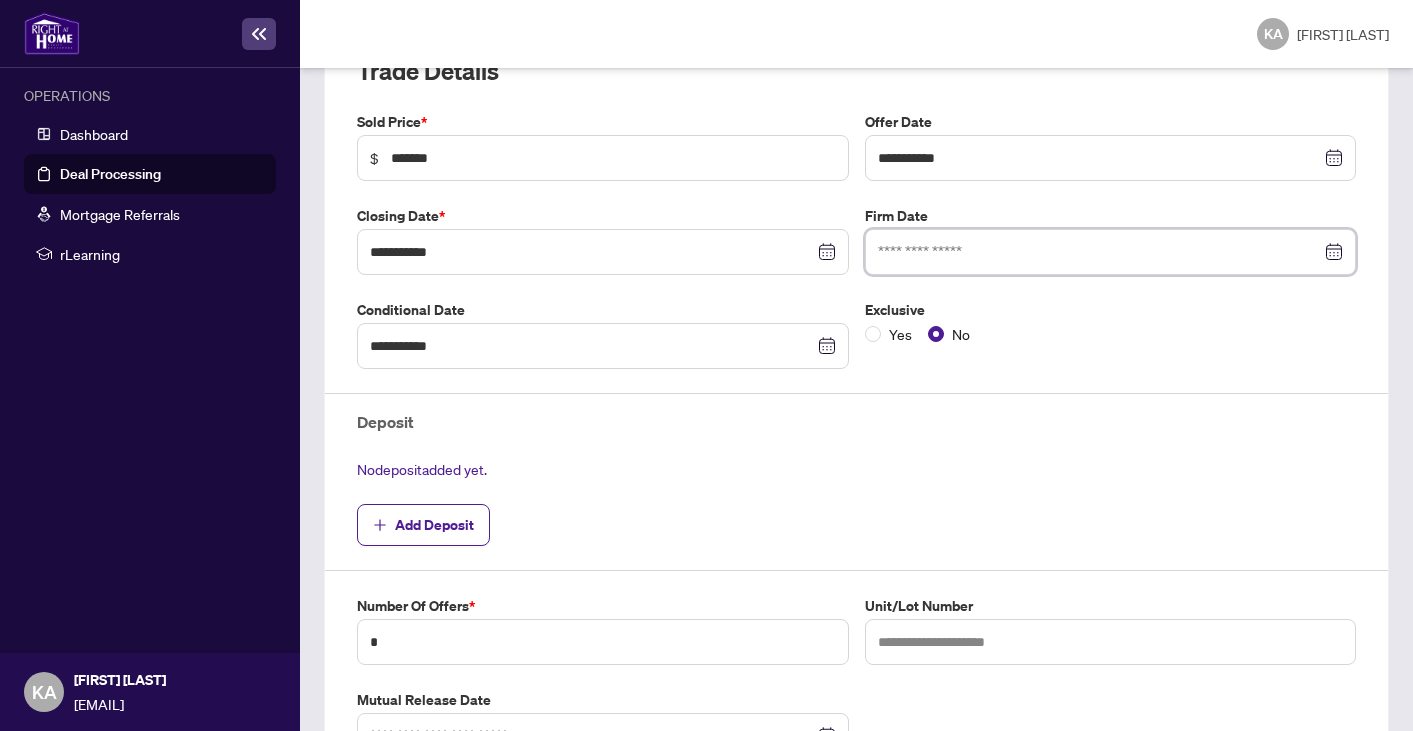 click at bounding box center (1100, 252) 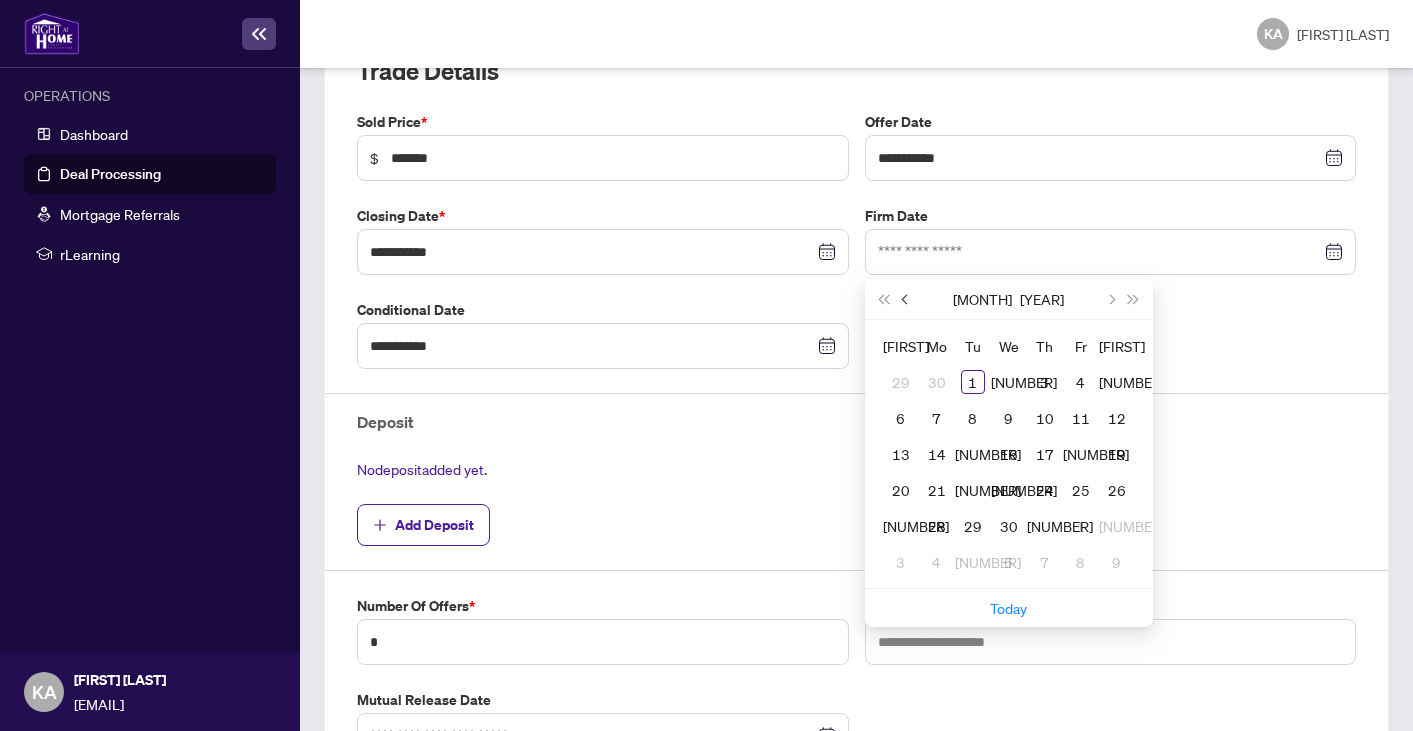 click at bounding box center [906, 299] 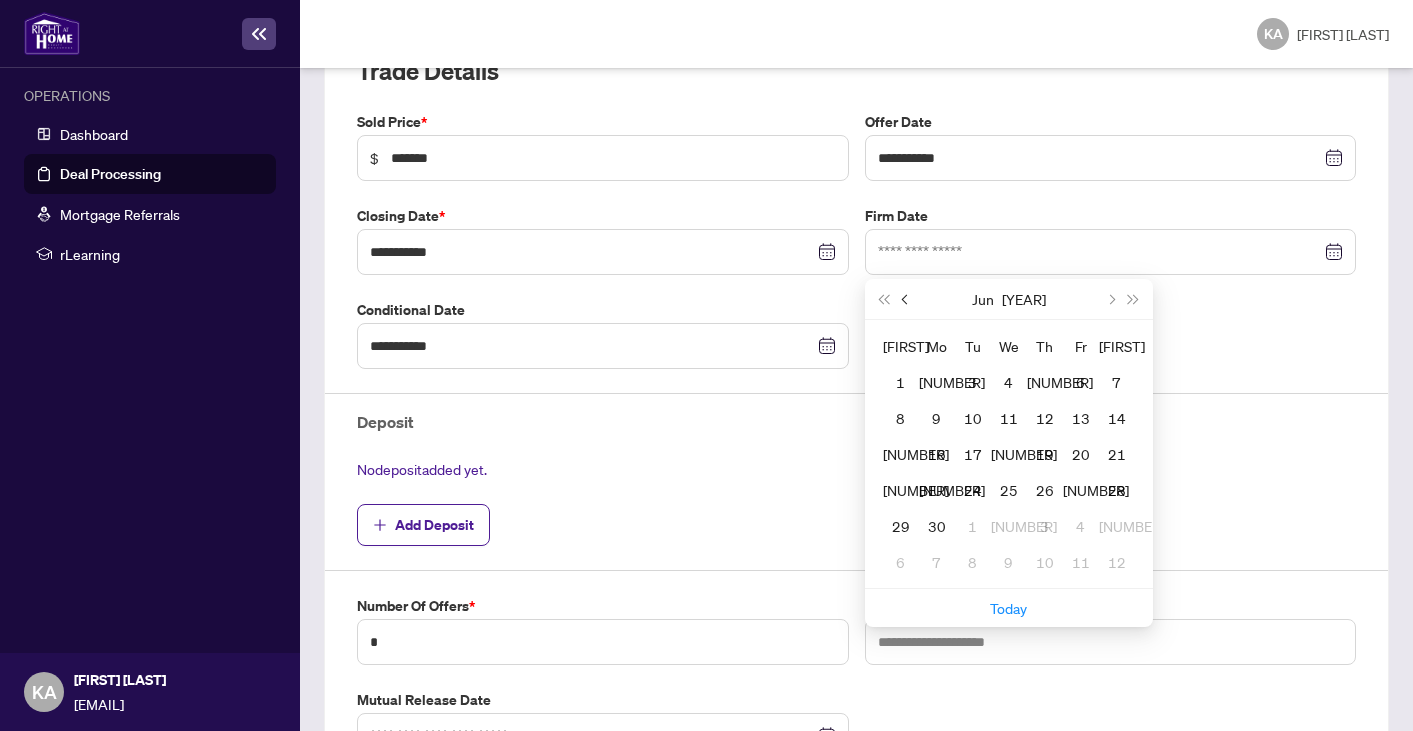 click at bounding box center [906, 299] 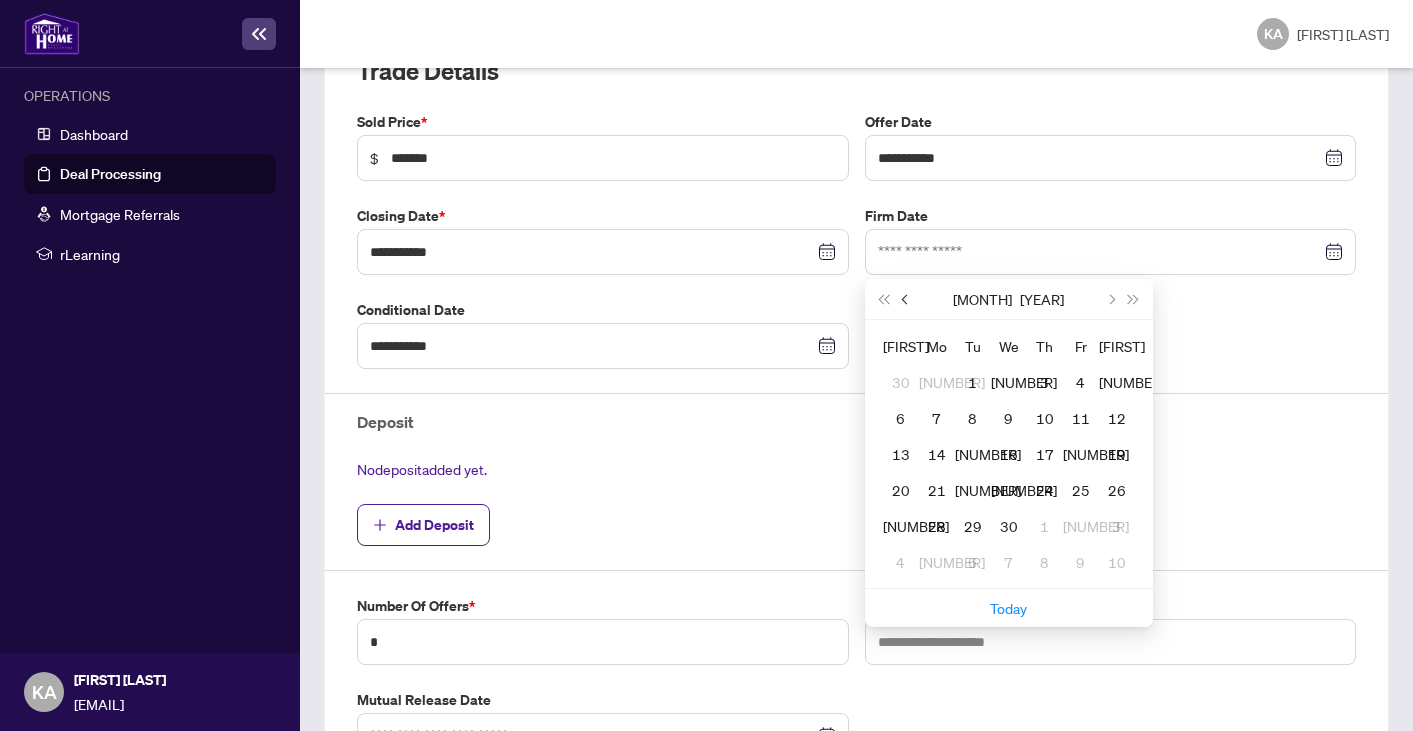 click at bounding box center (906, 299) 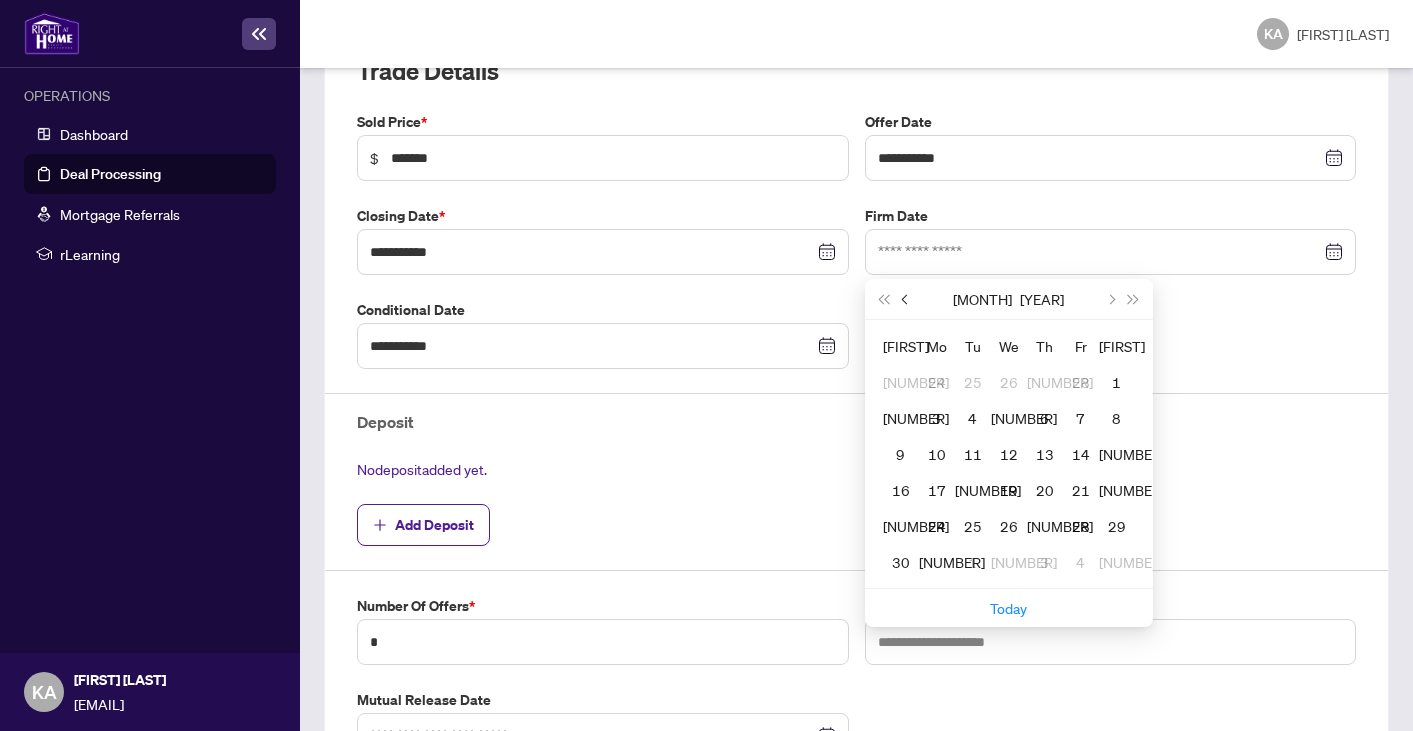 click at bounding box center (906, 299) 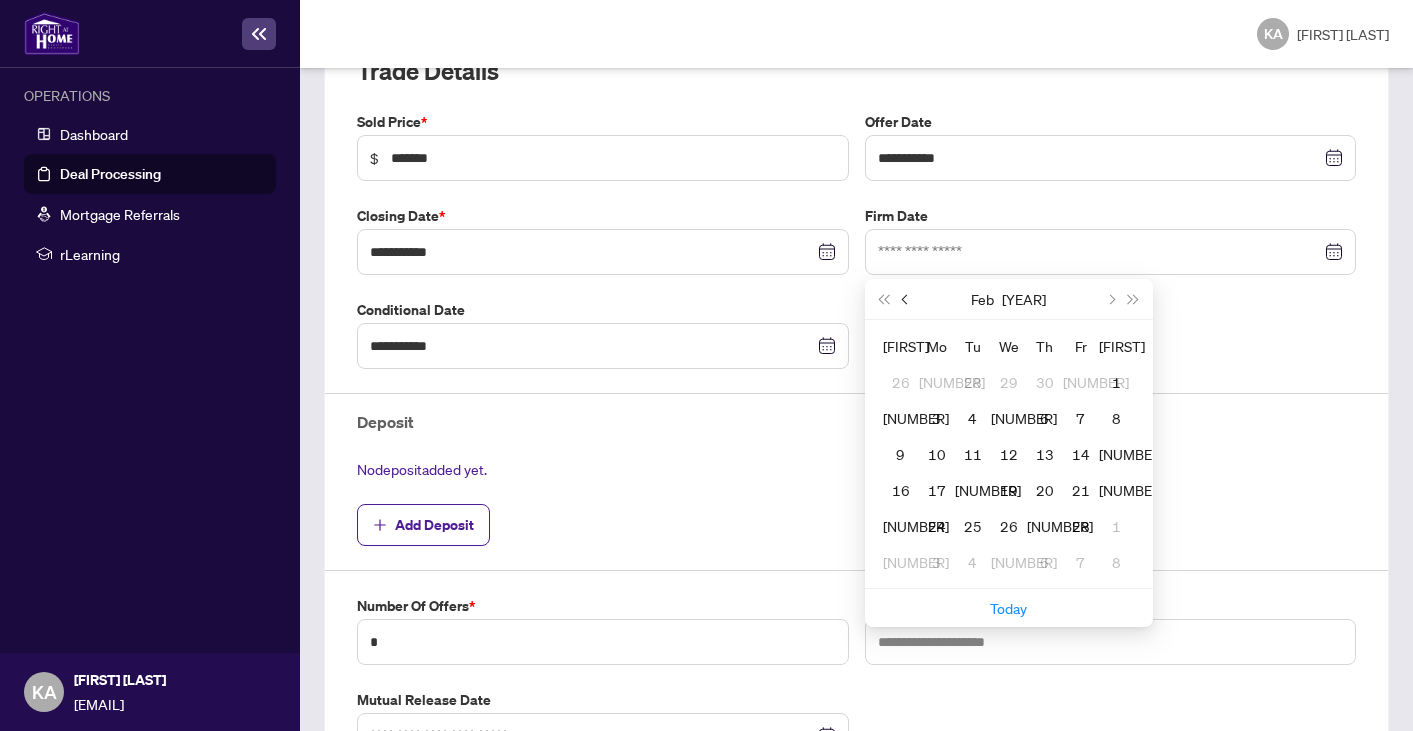 click at bounding box center (906, 299) 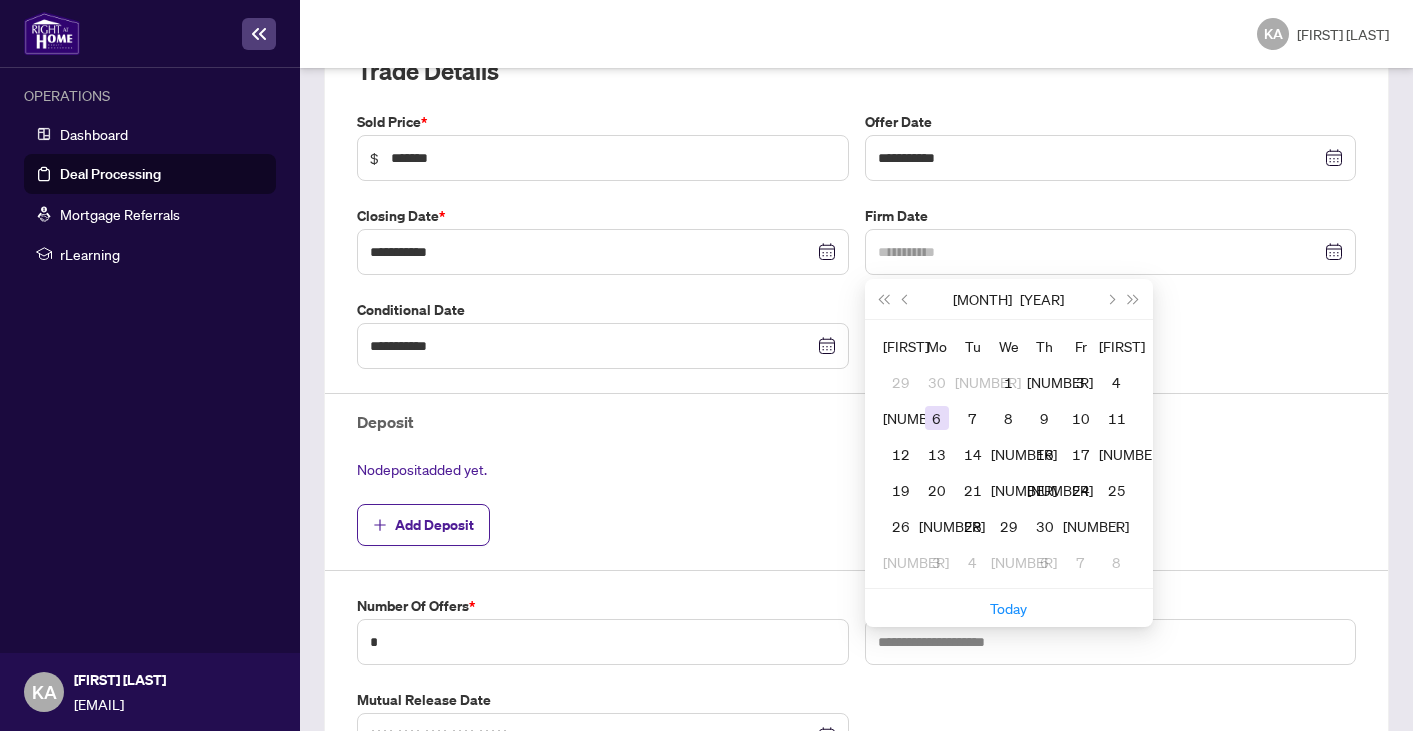 click on "6" at bounding box center [937, 418] 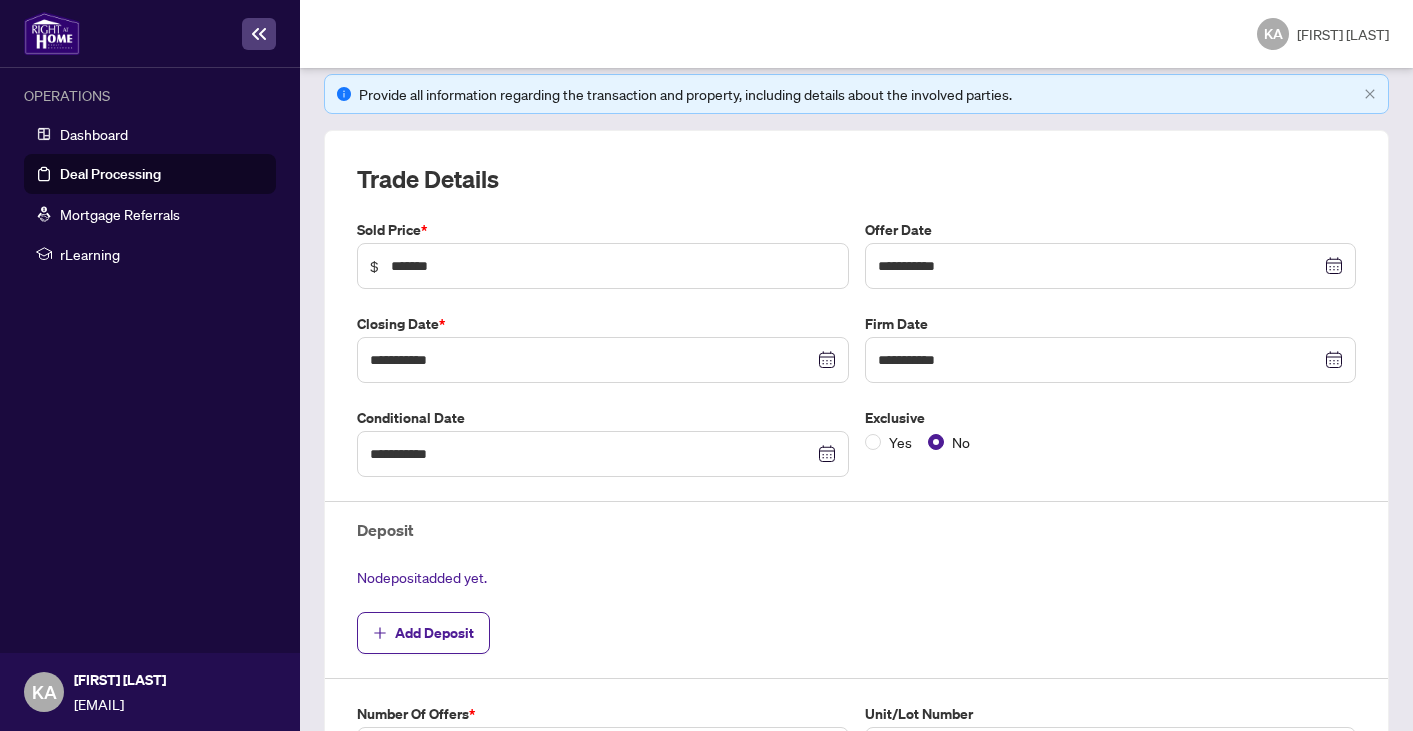 scroll, scrollTop: 0, scrollLeft: 0, axis: both 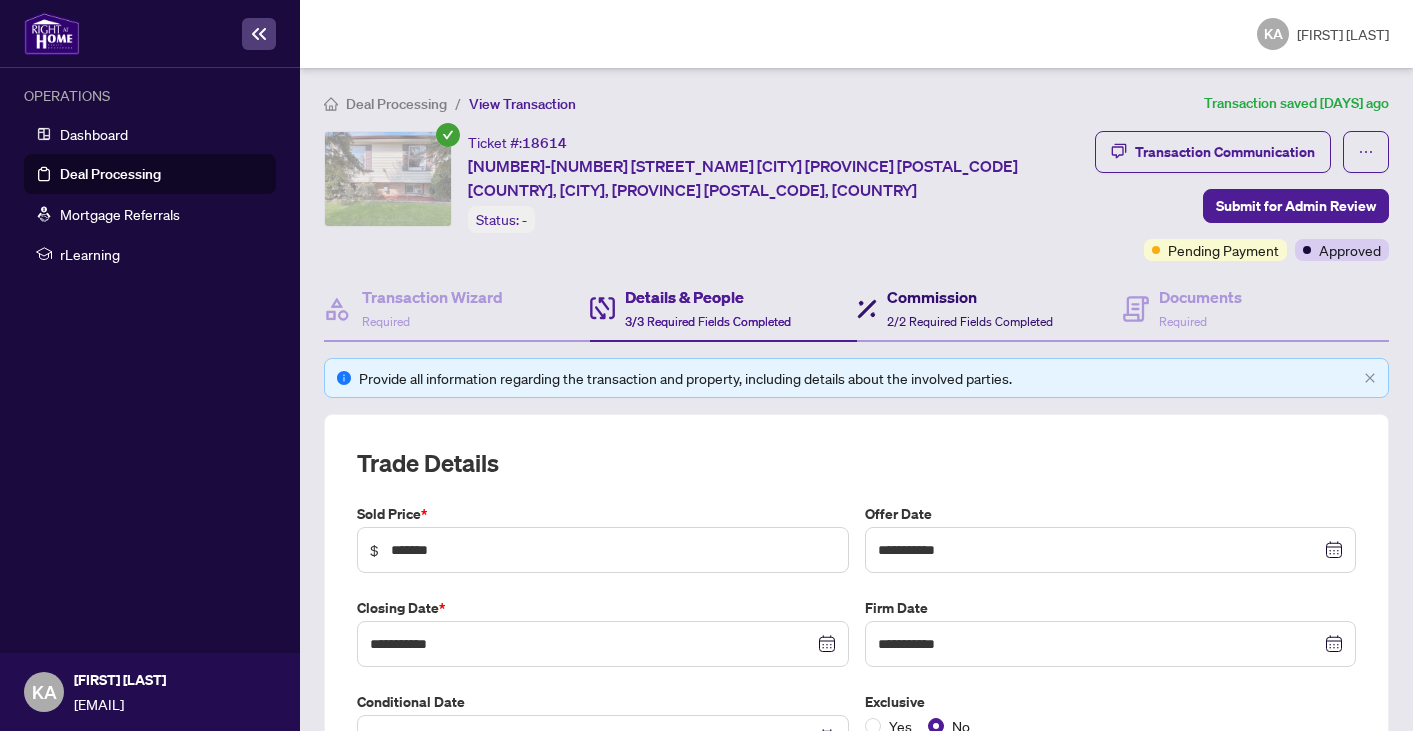 click on "Commission" at bounding box center (970, 297) 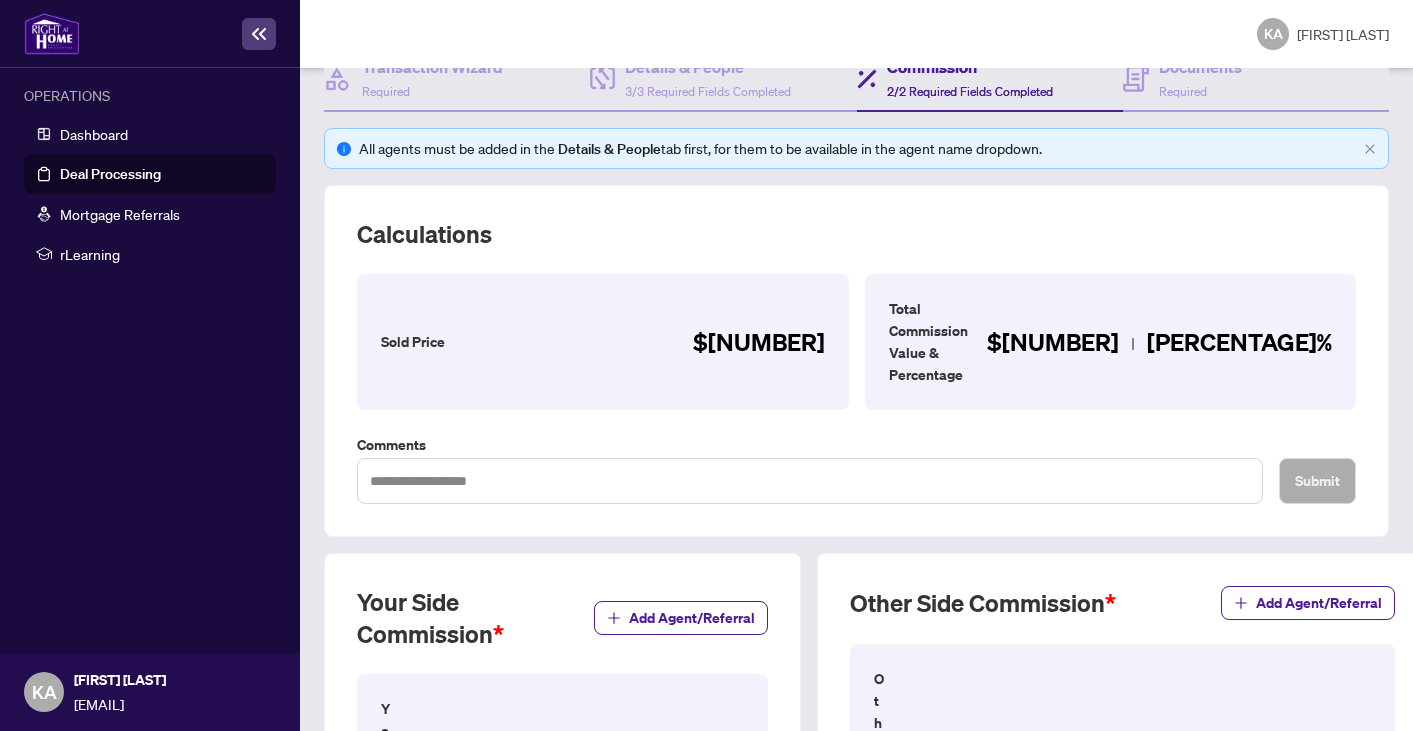 scroll, scrollTop: 225, scrollLeft: 0, axis: vertical 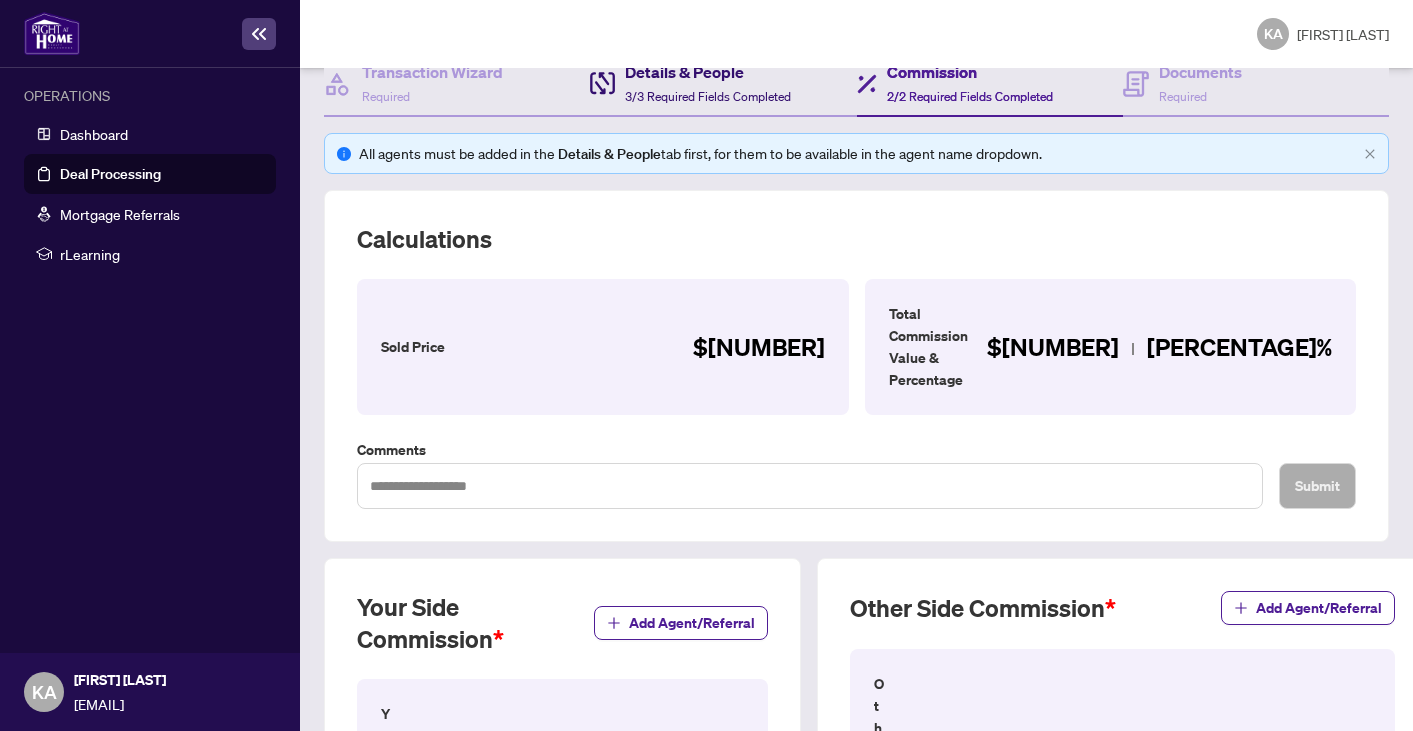 click on "3/3 Required Fields Completed" at bounding box center [708, 96] 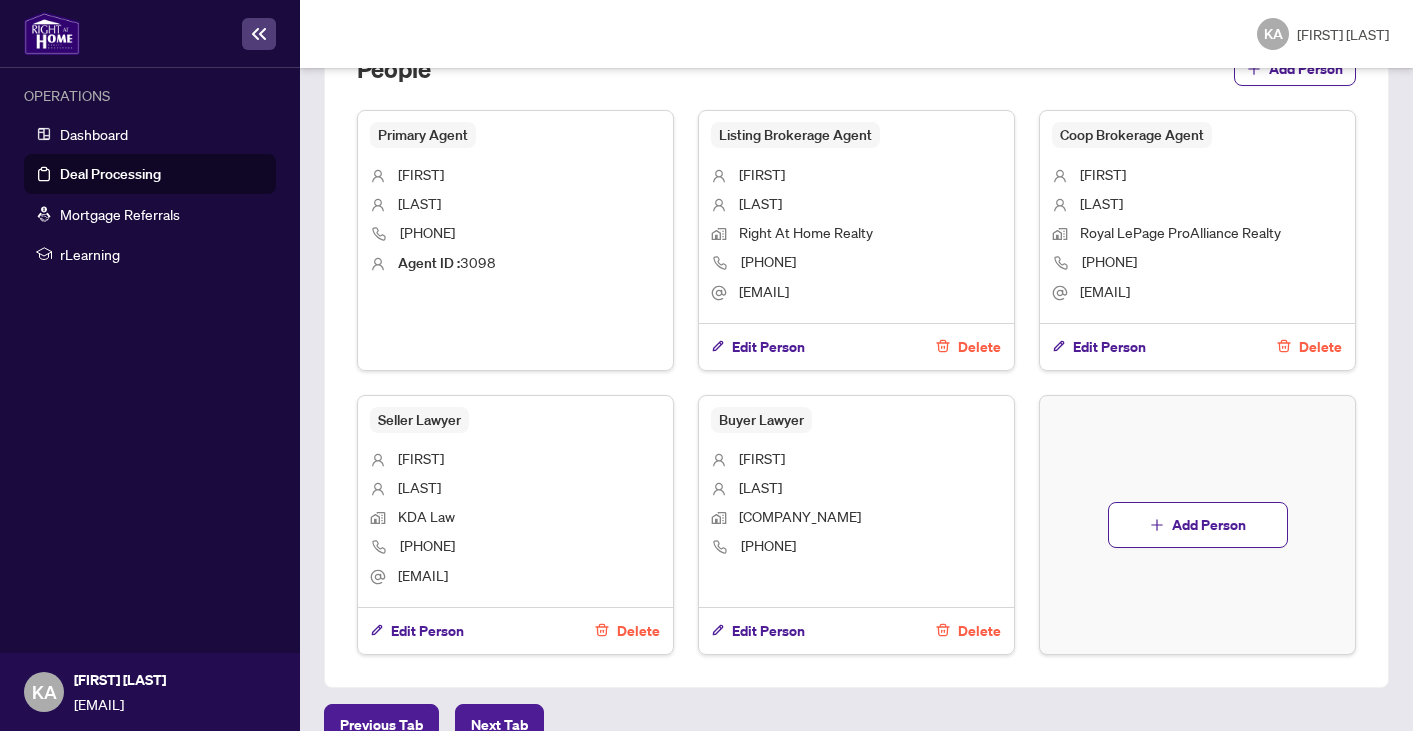 scroll, scrollTop: 1216, scrollLeft: 0, axis: vertical 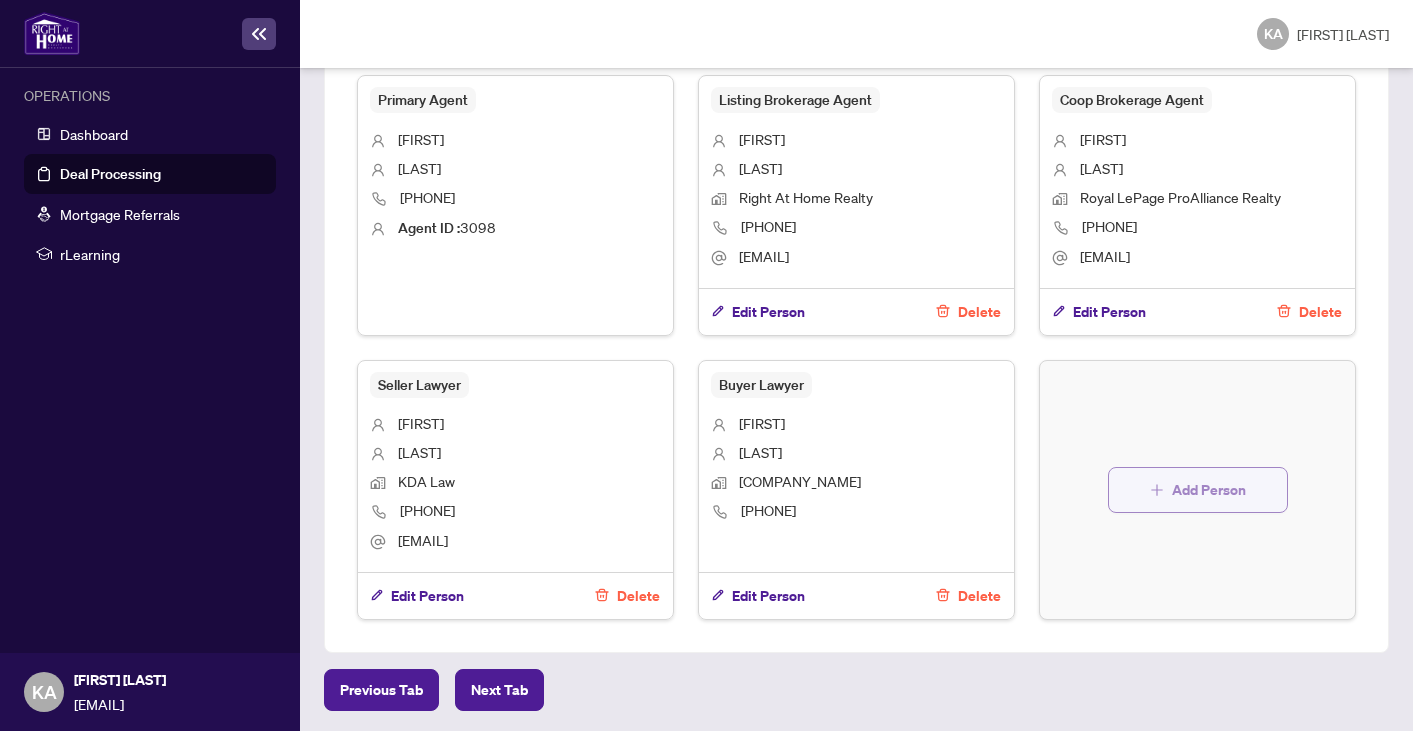 click on "Add Person" at bounding box center (1209, 490) 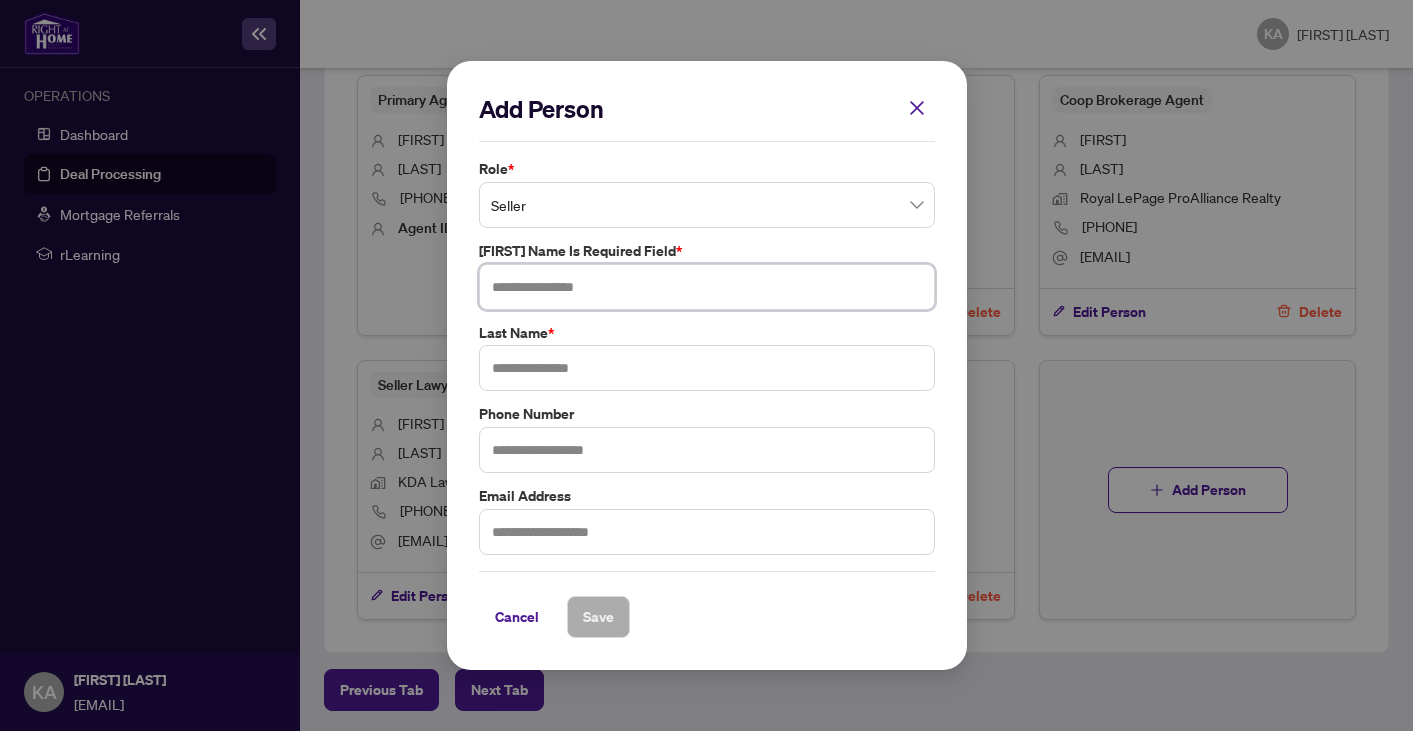 click at bounding box center (707, 287) 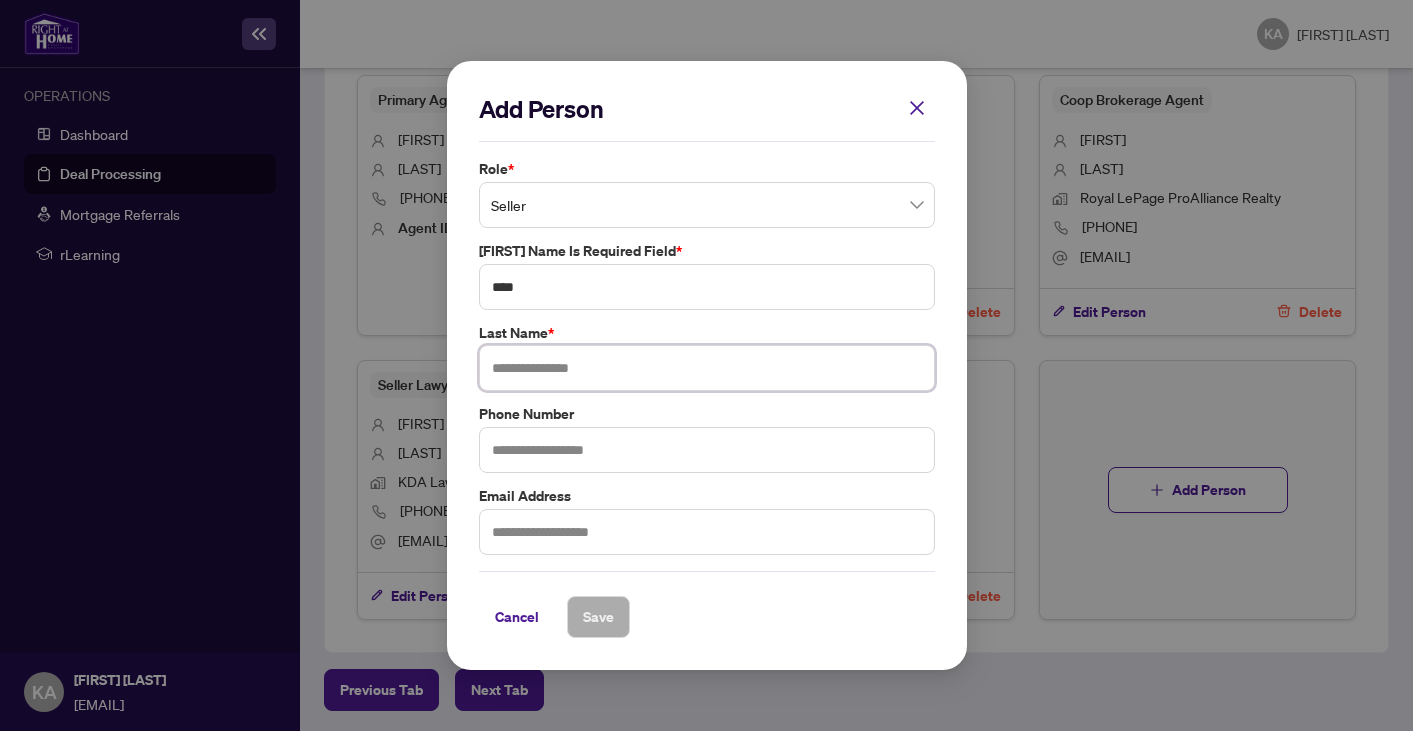 click at bounding box center (707, 368) 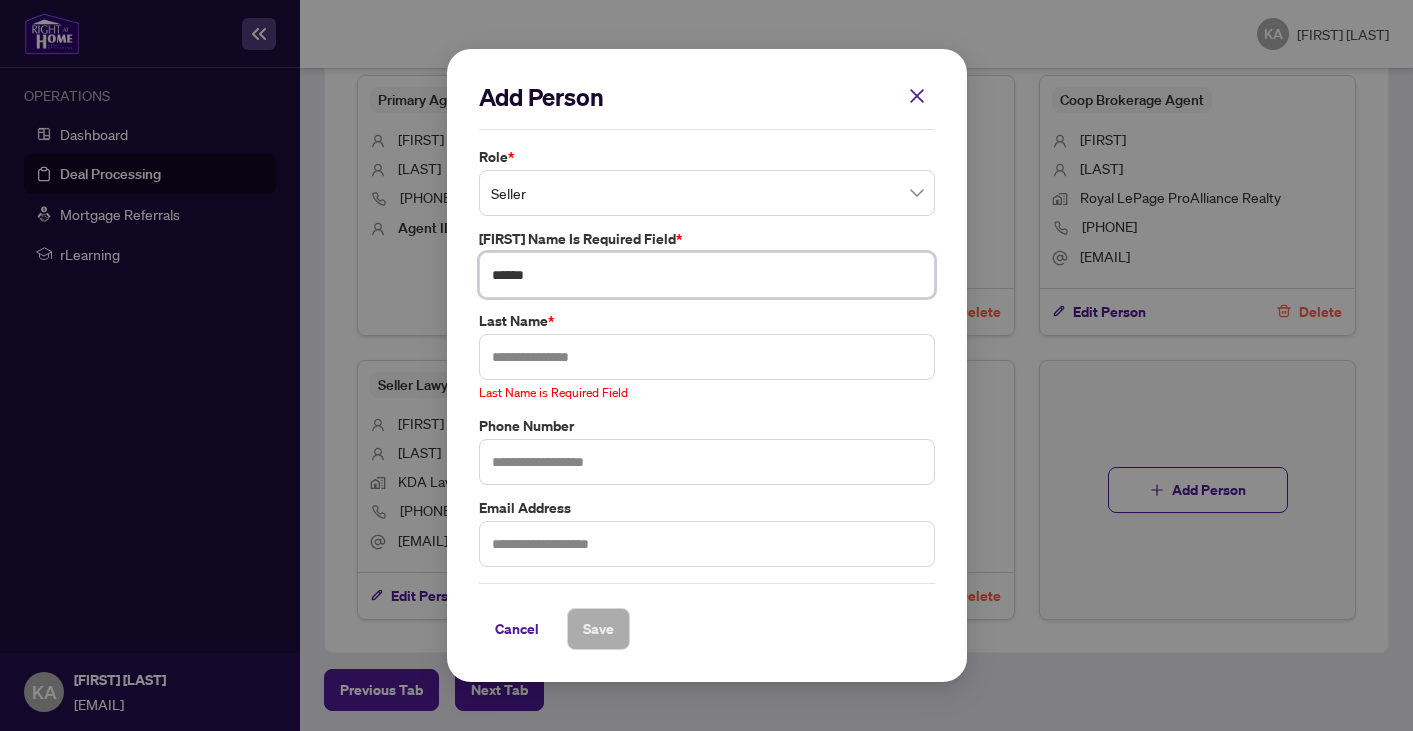 type on "******" 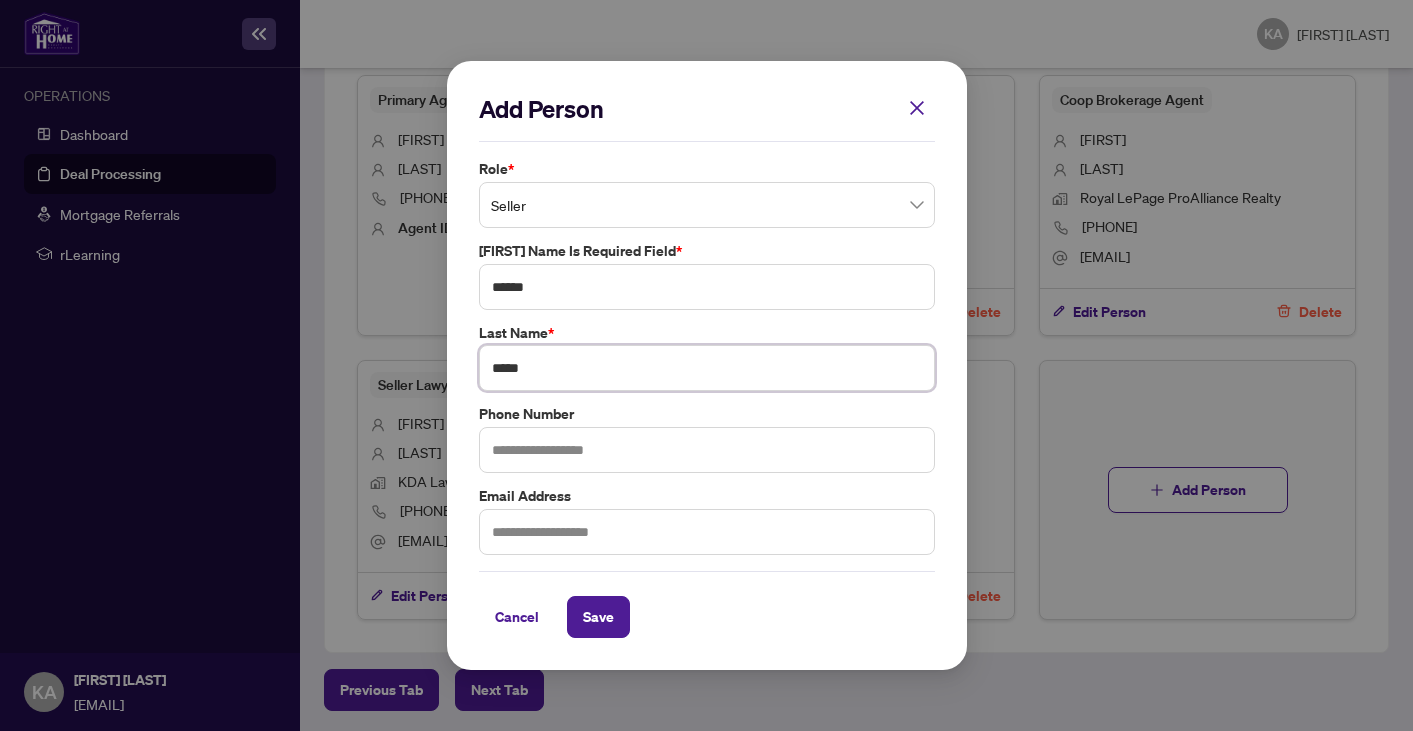 type on "*****" 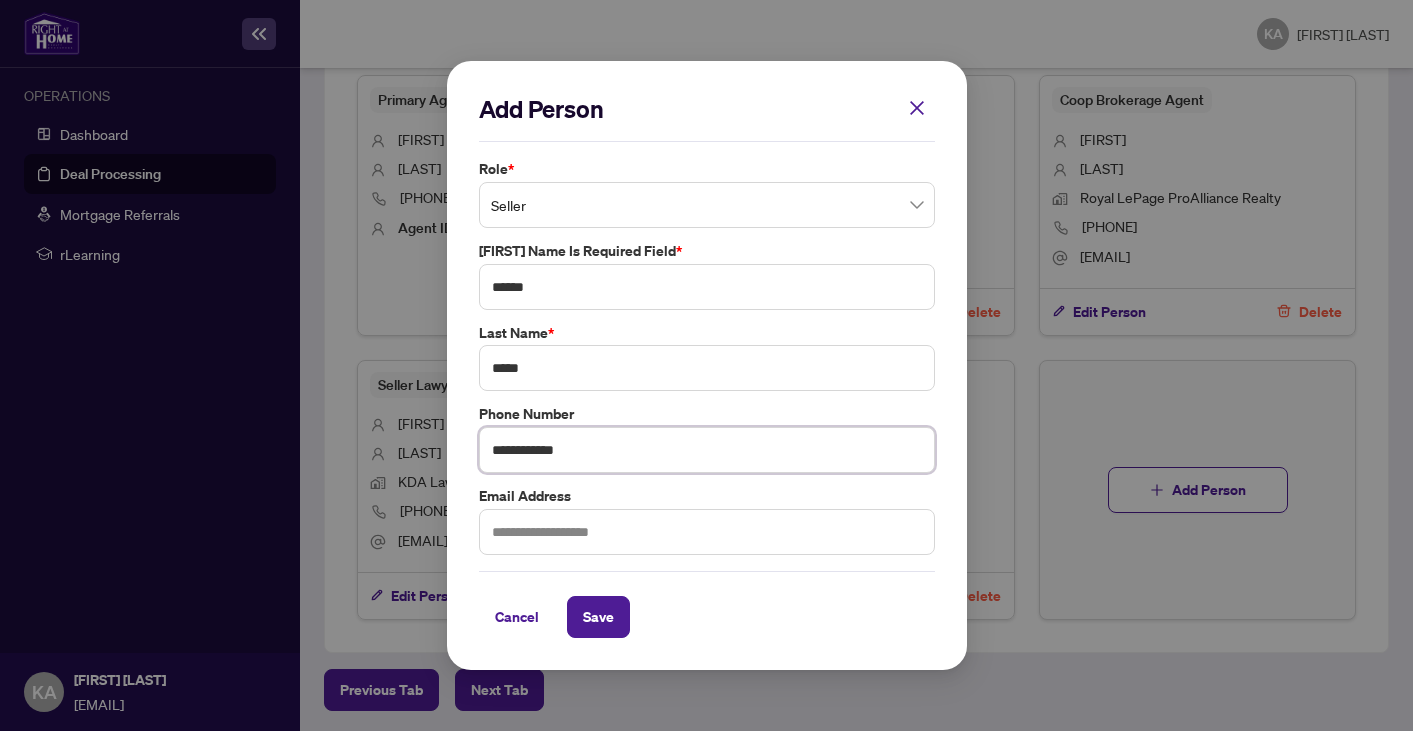 type on "******" 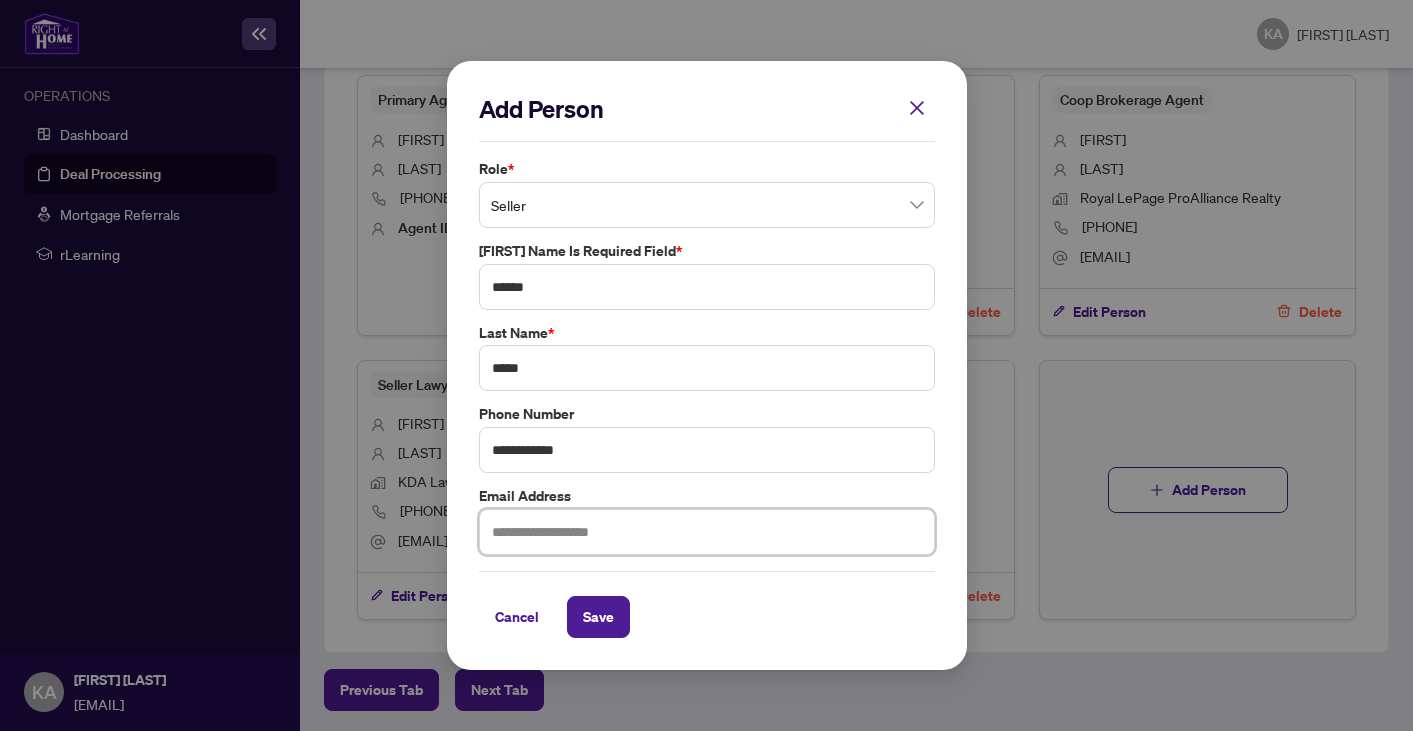 click at bounding box center (707, 532) 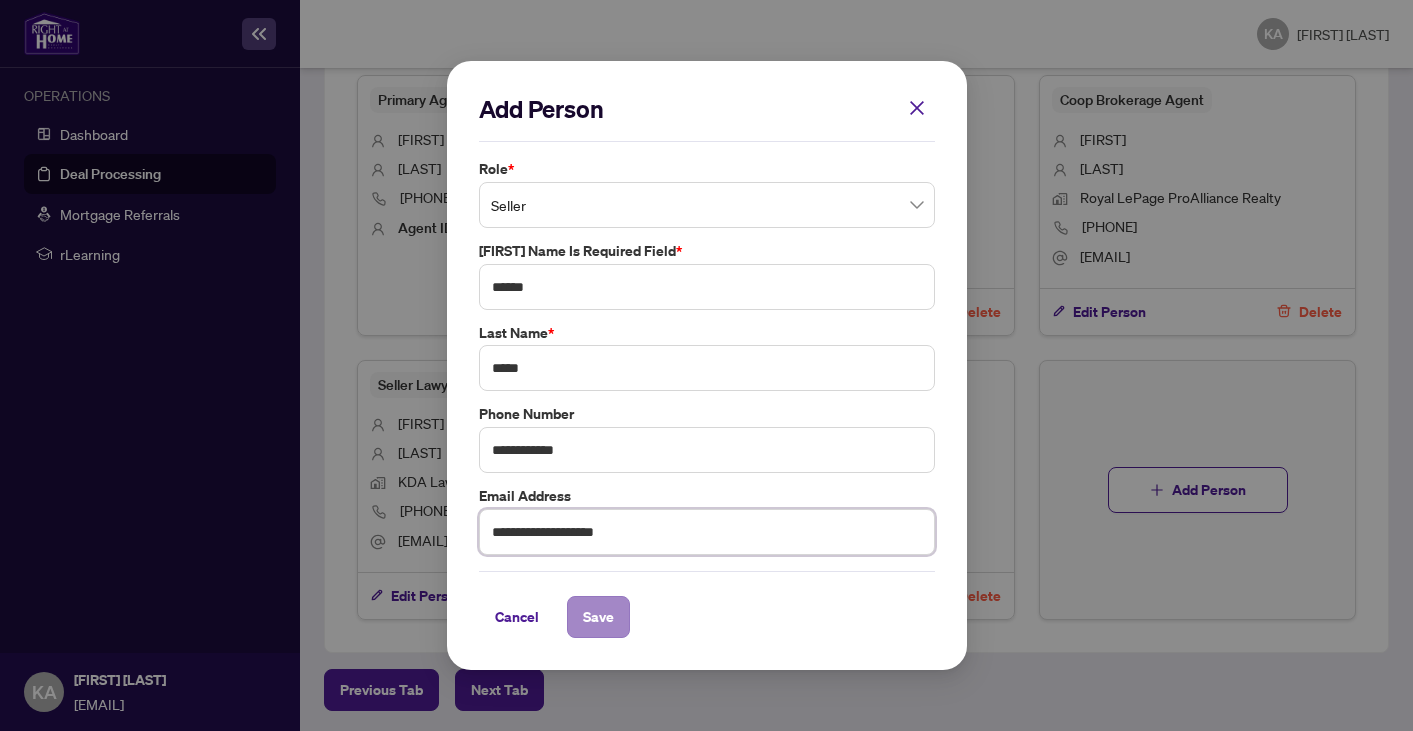 type on "**********" 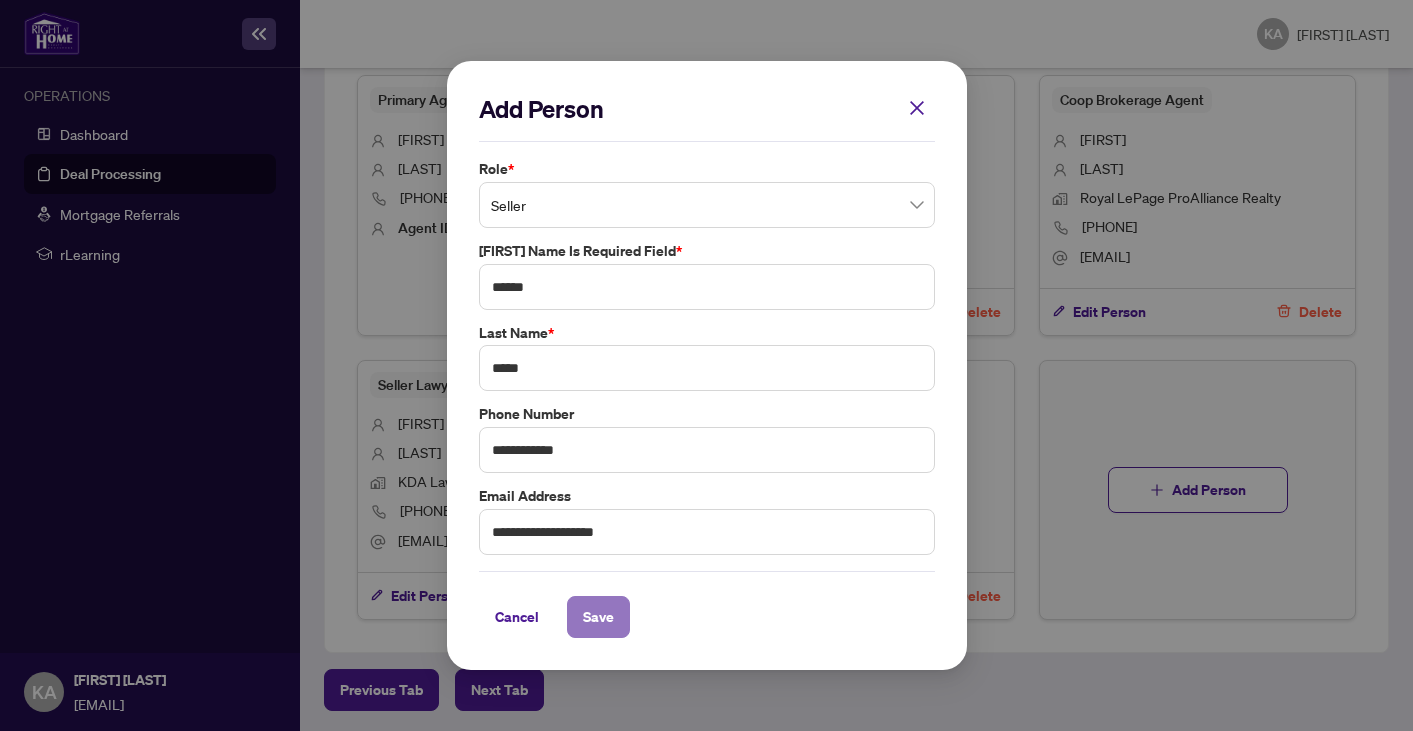 click on "Save" at bounding box center (598, 617) 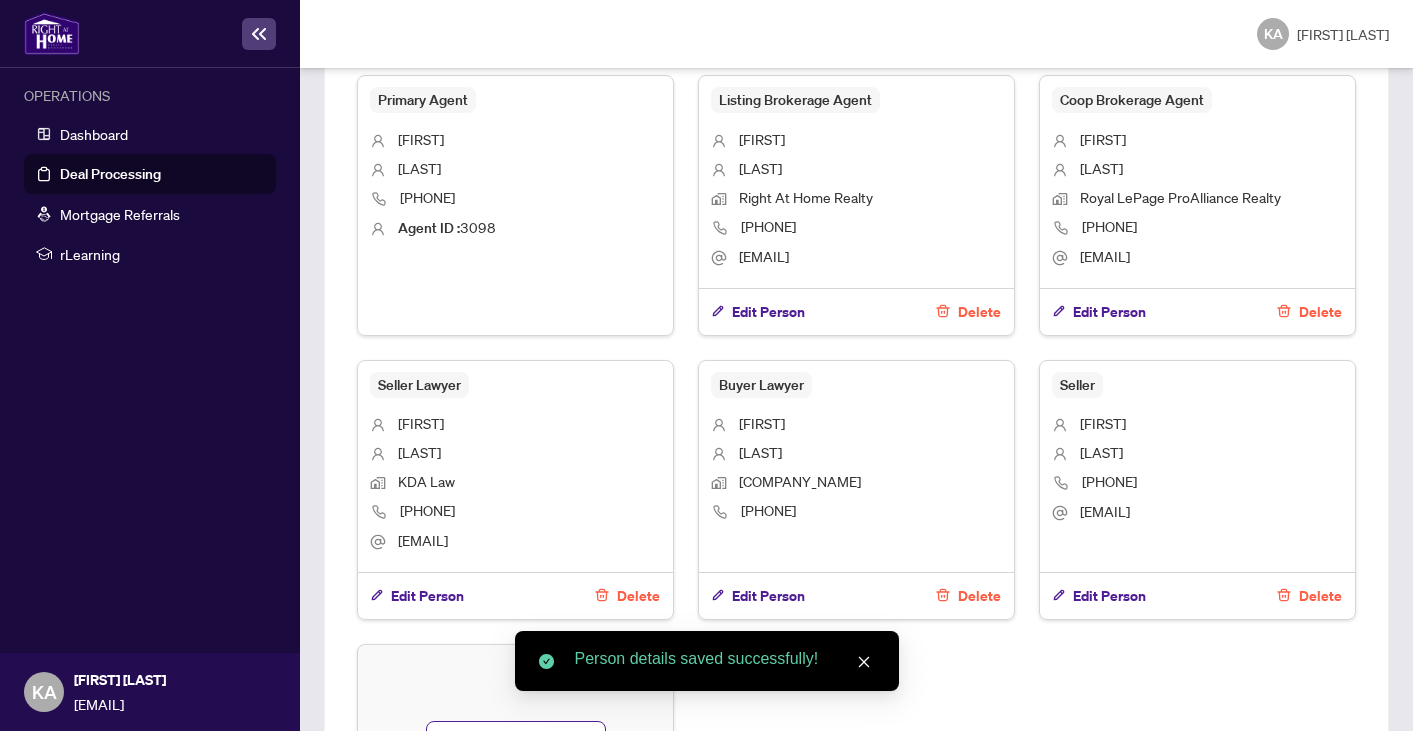 scroll, scrollTop: 1440, scrollLeft: 0, axis: vertical 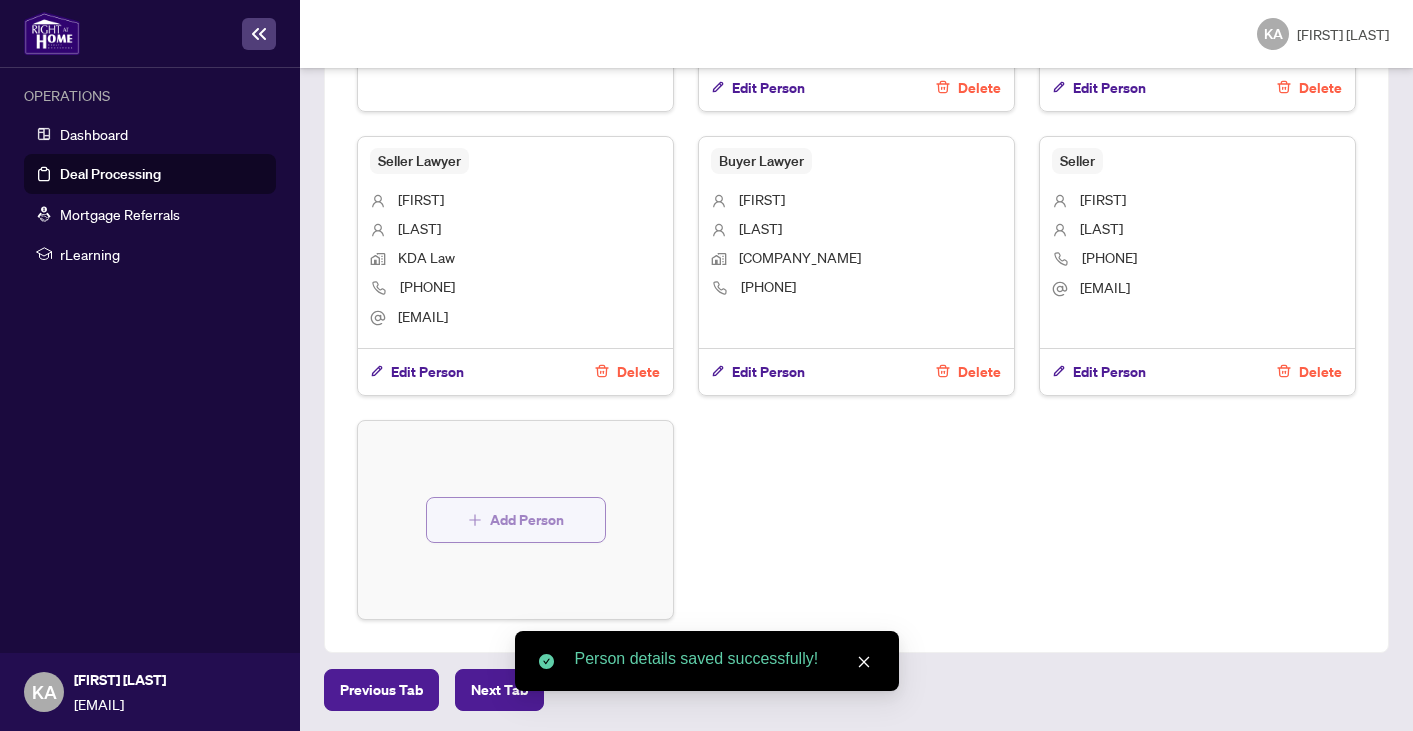 click on "Add Person" at bounding box center (527, 520) 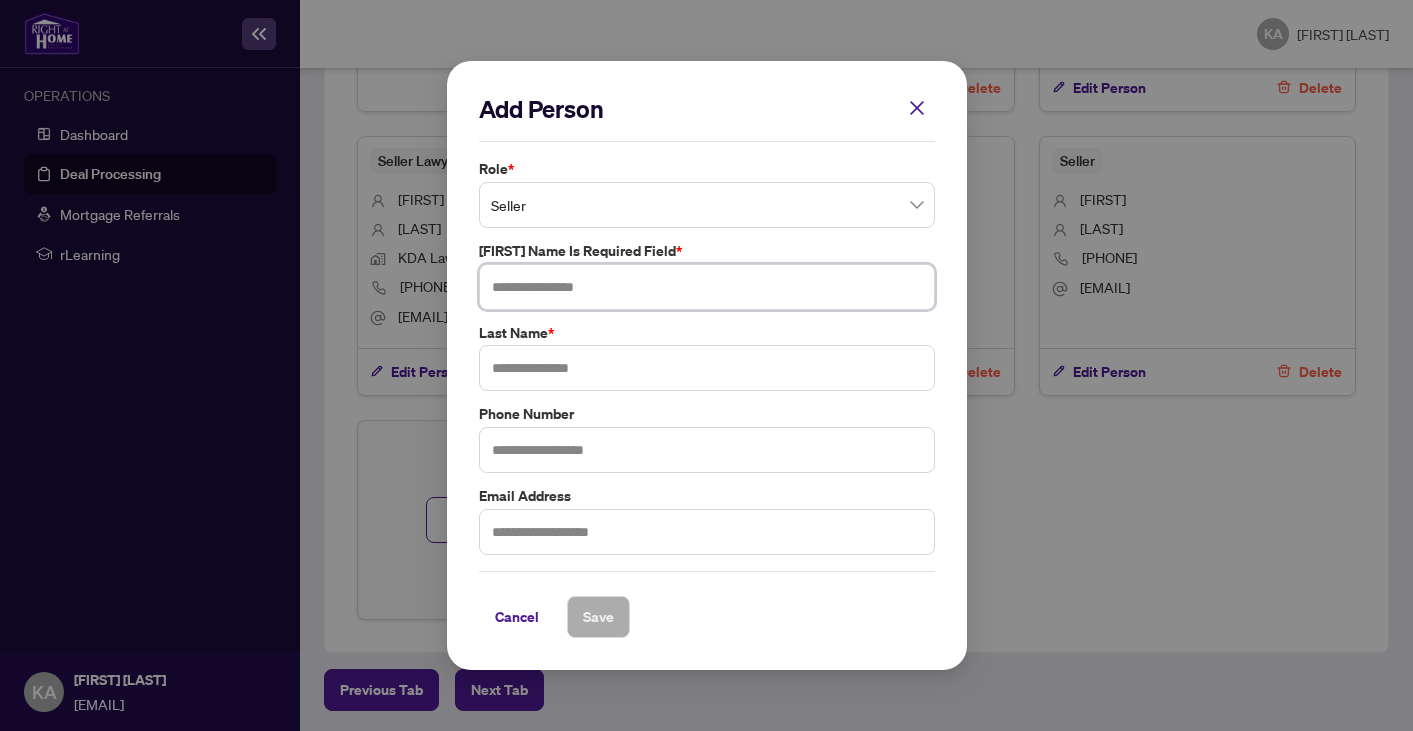 click at bounding box center (707, 287) 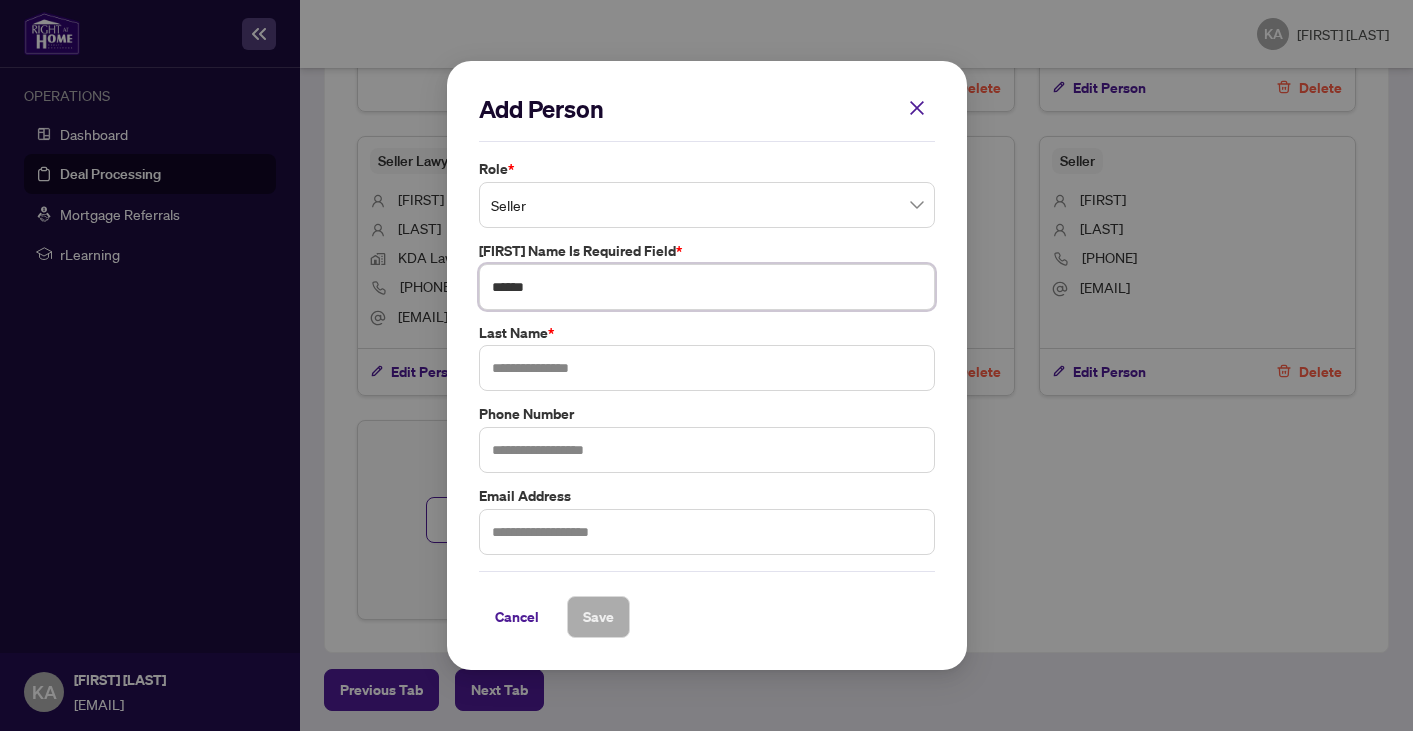 type on "******" 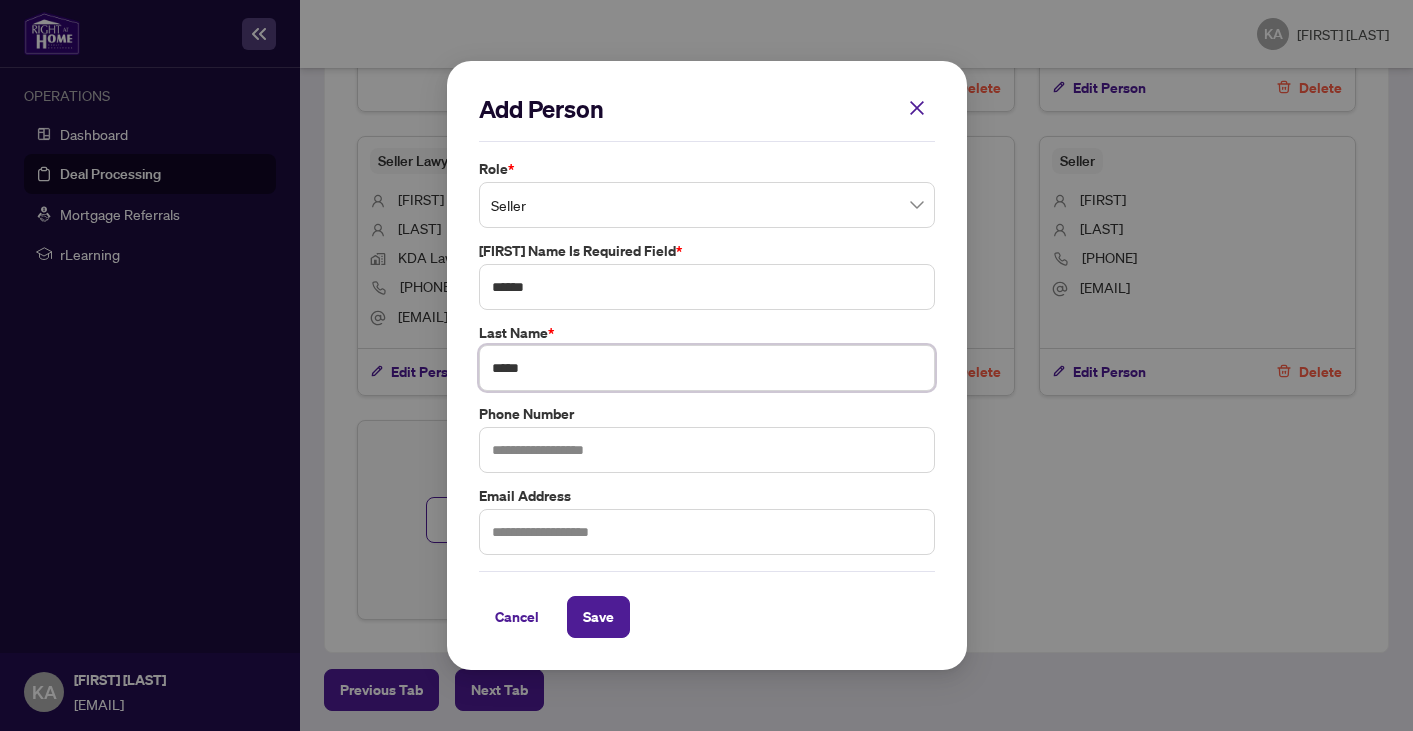 type on "*****" 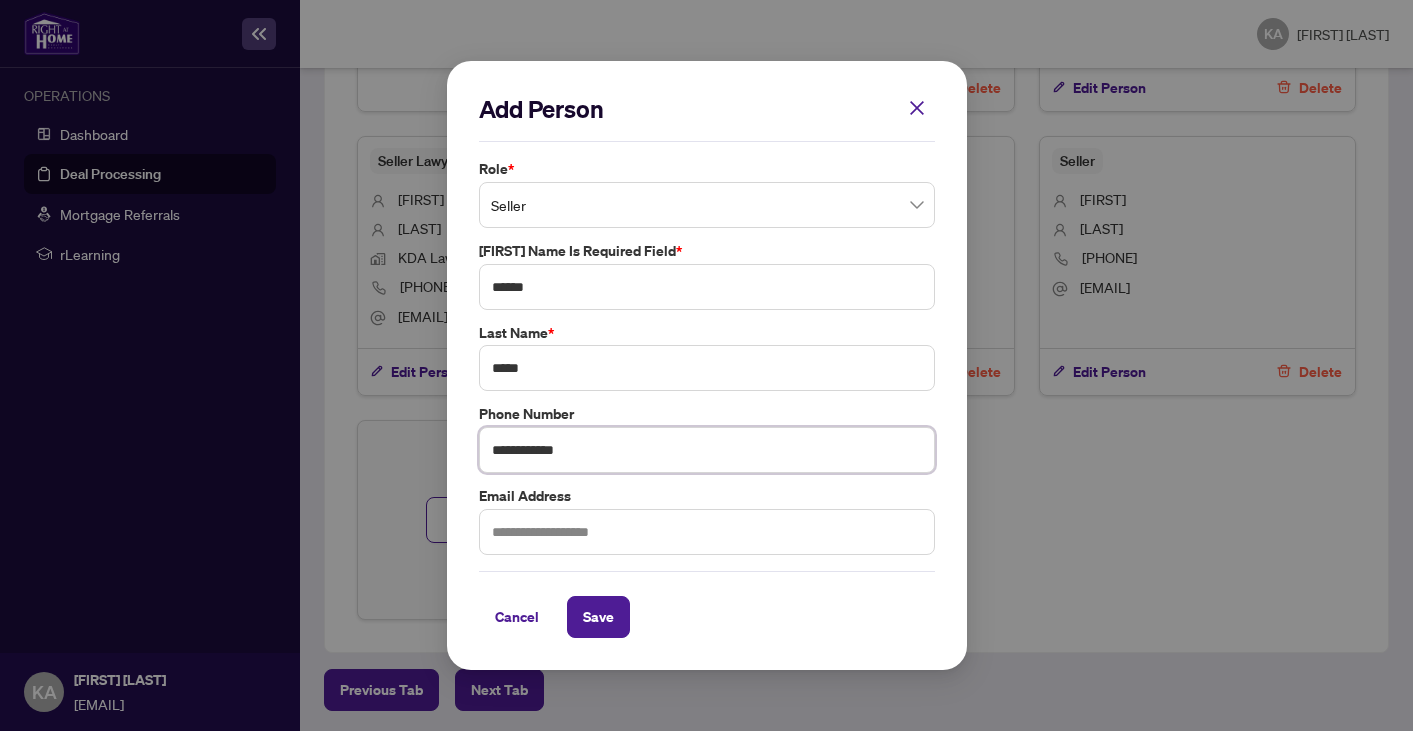 type on "******" 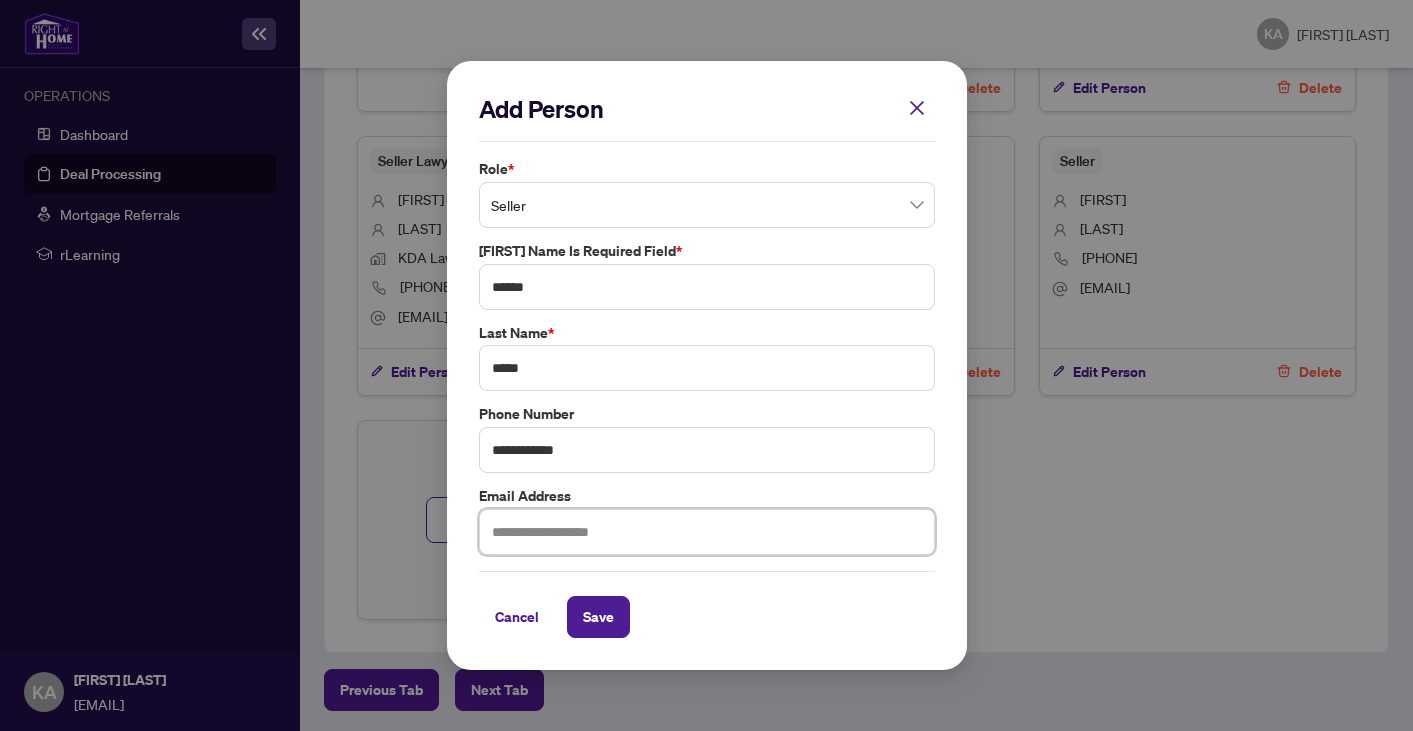 click at bounding box center [707, 532] 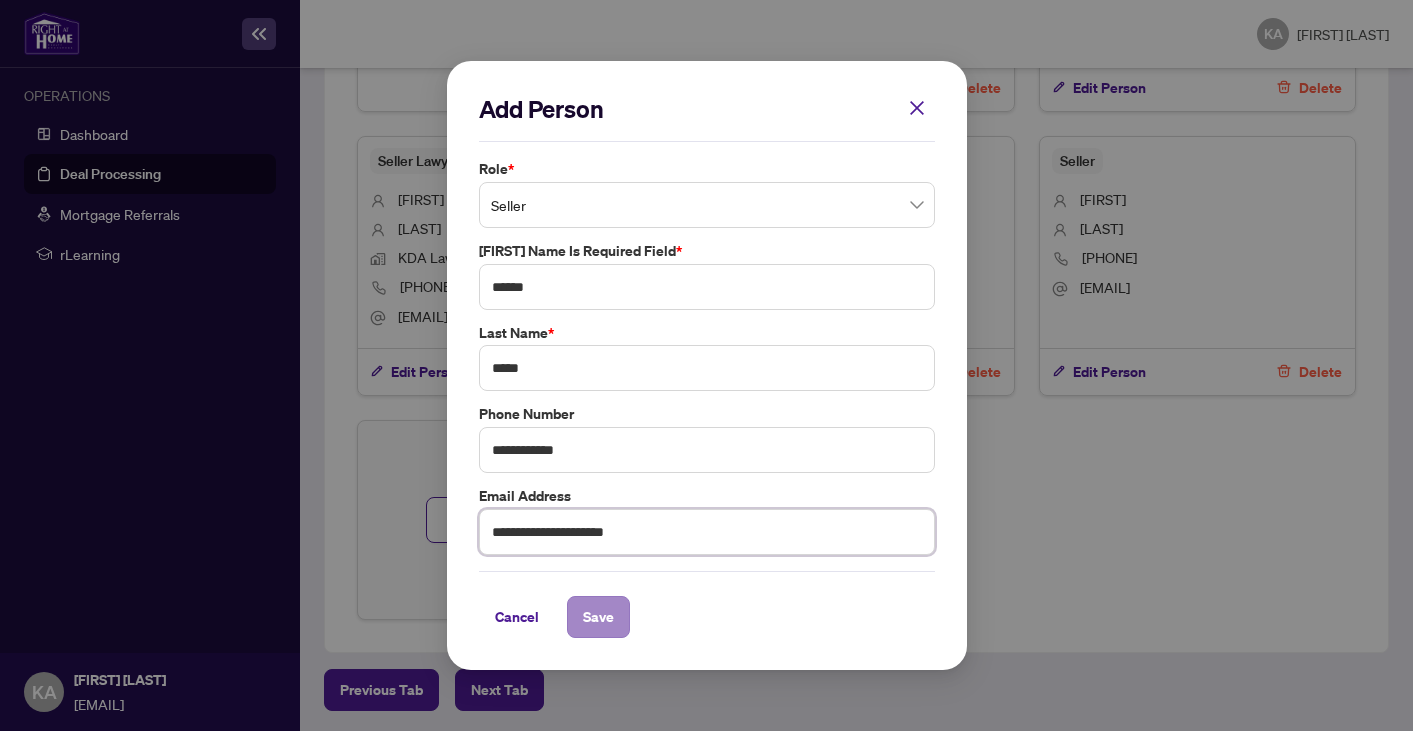 type on "**********" 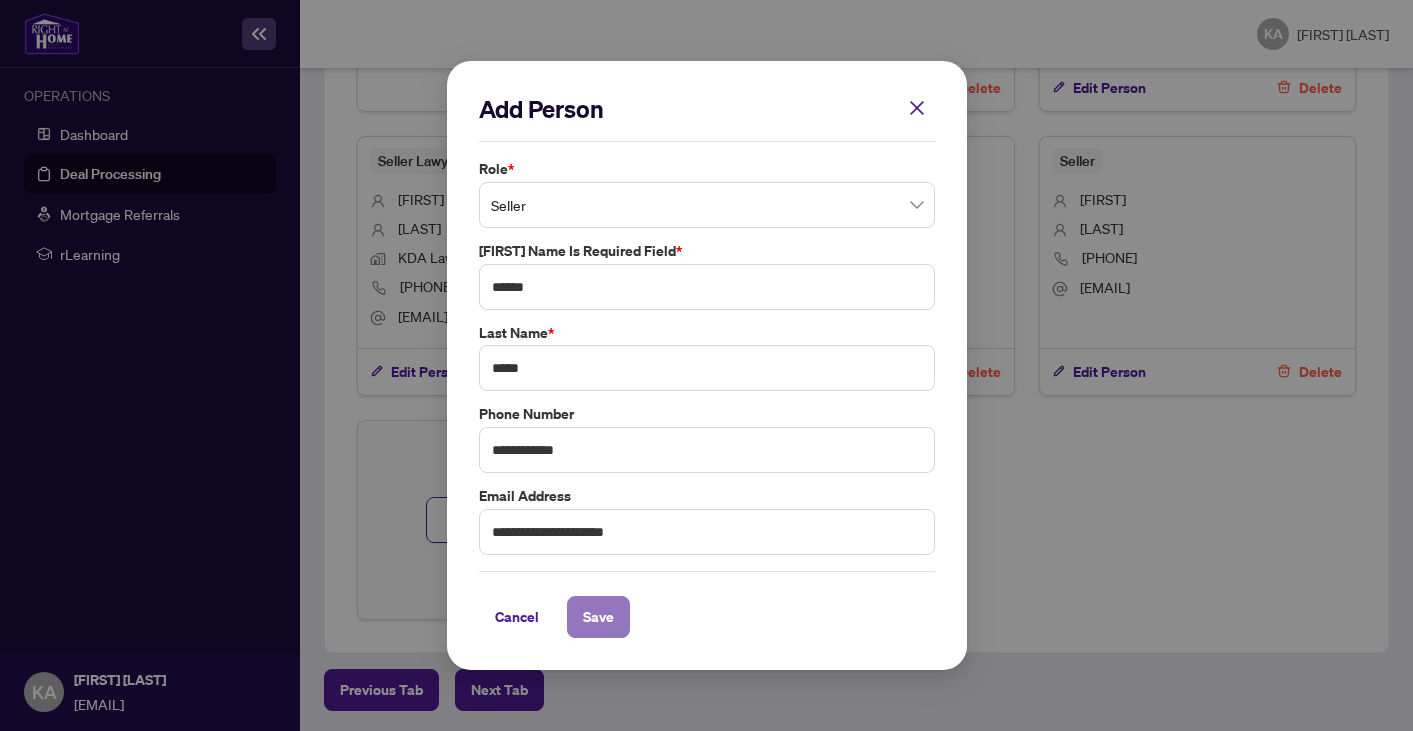 click on "Save" at bounding box center [598, 617] 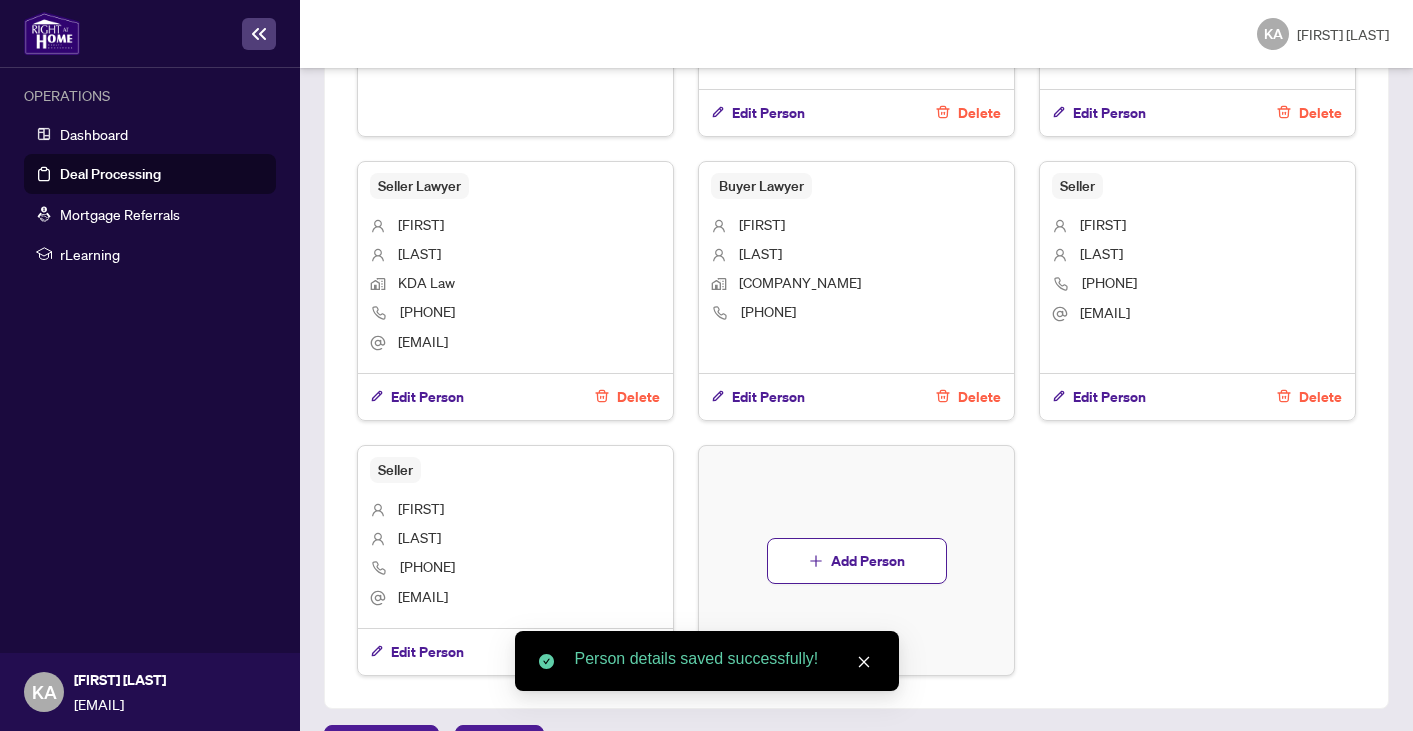 scroll, scrollTop: 1440, scrollLeft: 0, axis: vertical 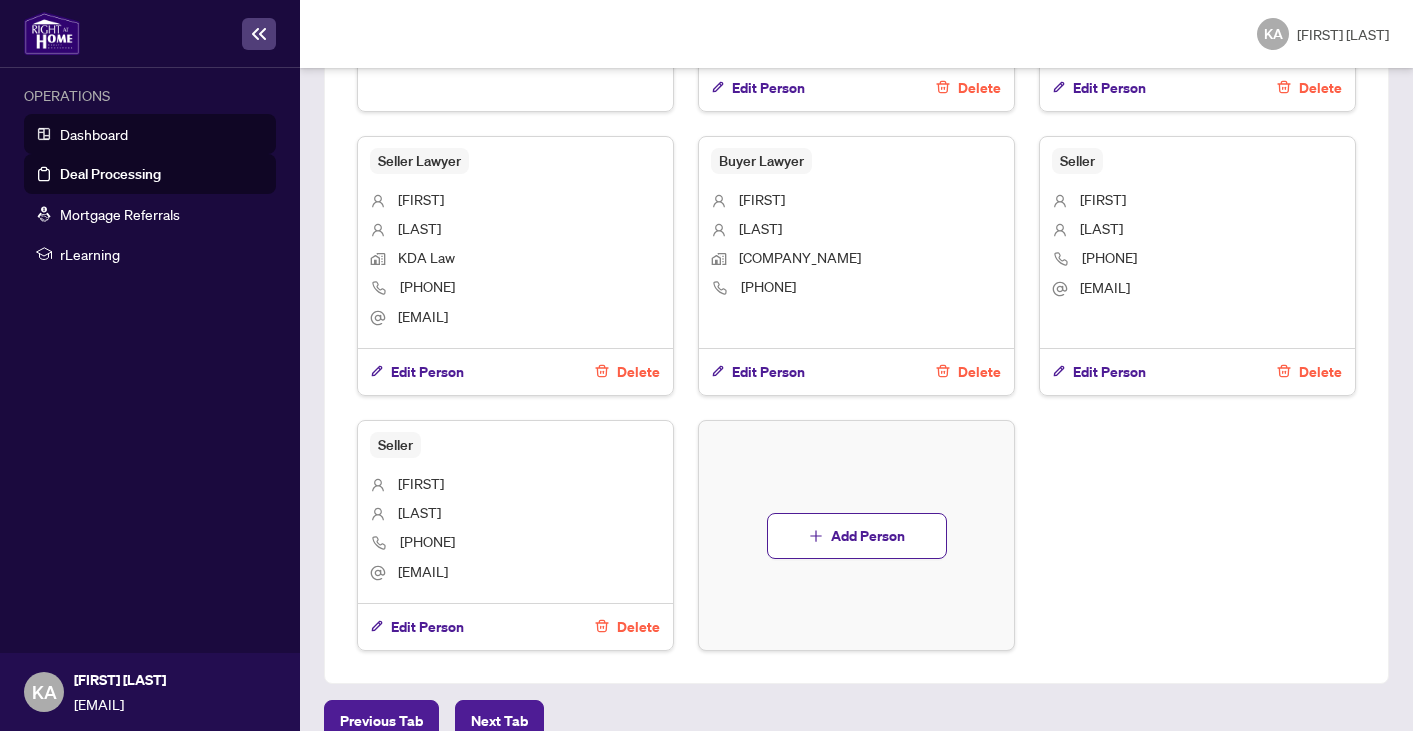 click on "Dashboard" at bounding box center [94, 134] 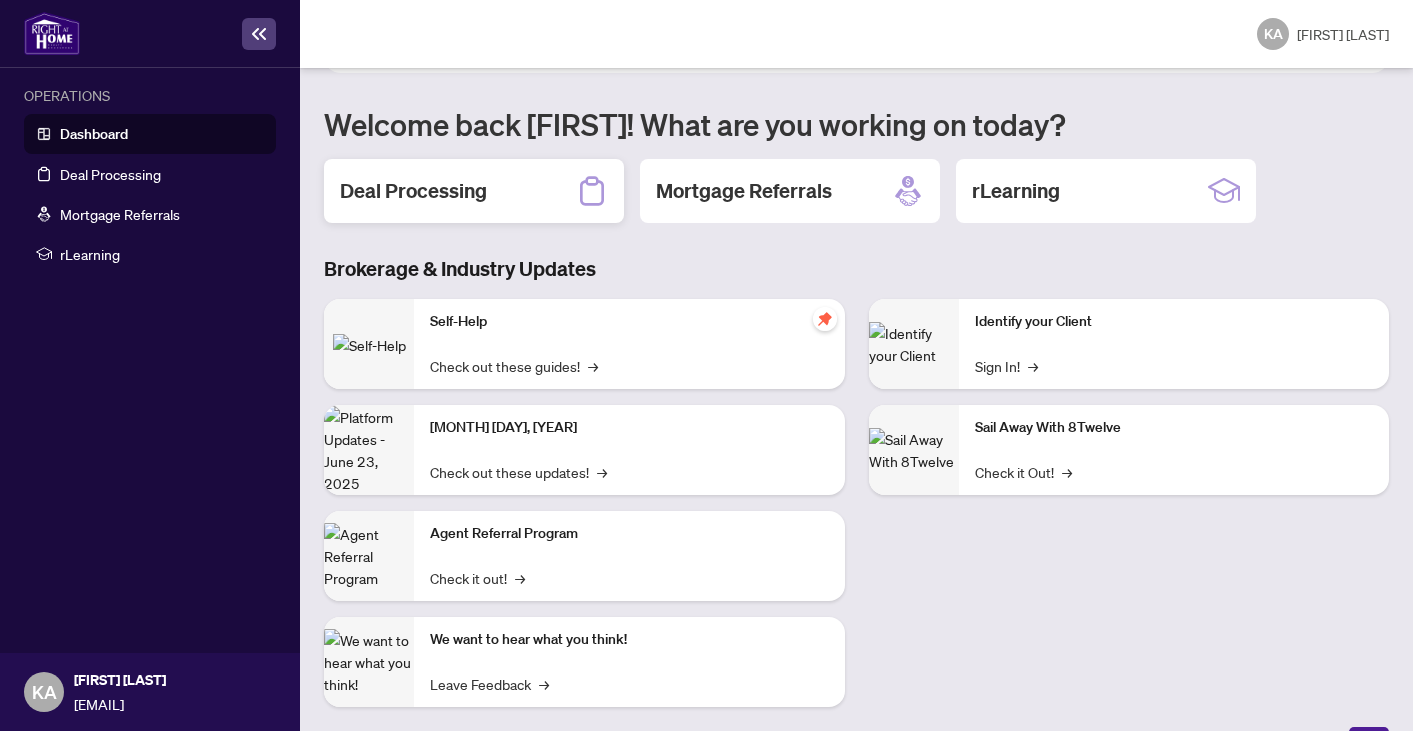 click on "Deal Processing" at bounding box center (474, 191) 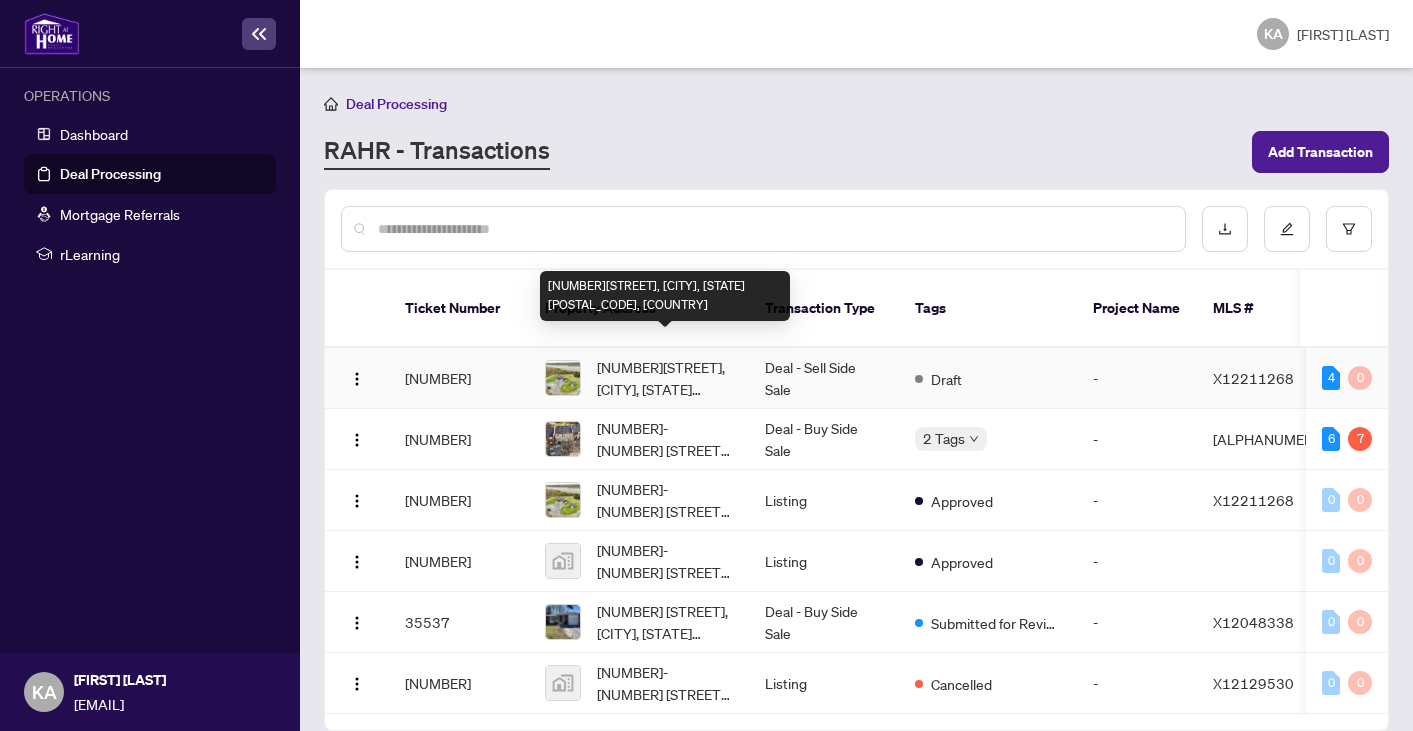 click on "[NUMBER][STREET], [CITY], [STATE] [POSTAL_CODE], [COUNTRY]" at bounding box center [665, 378] 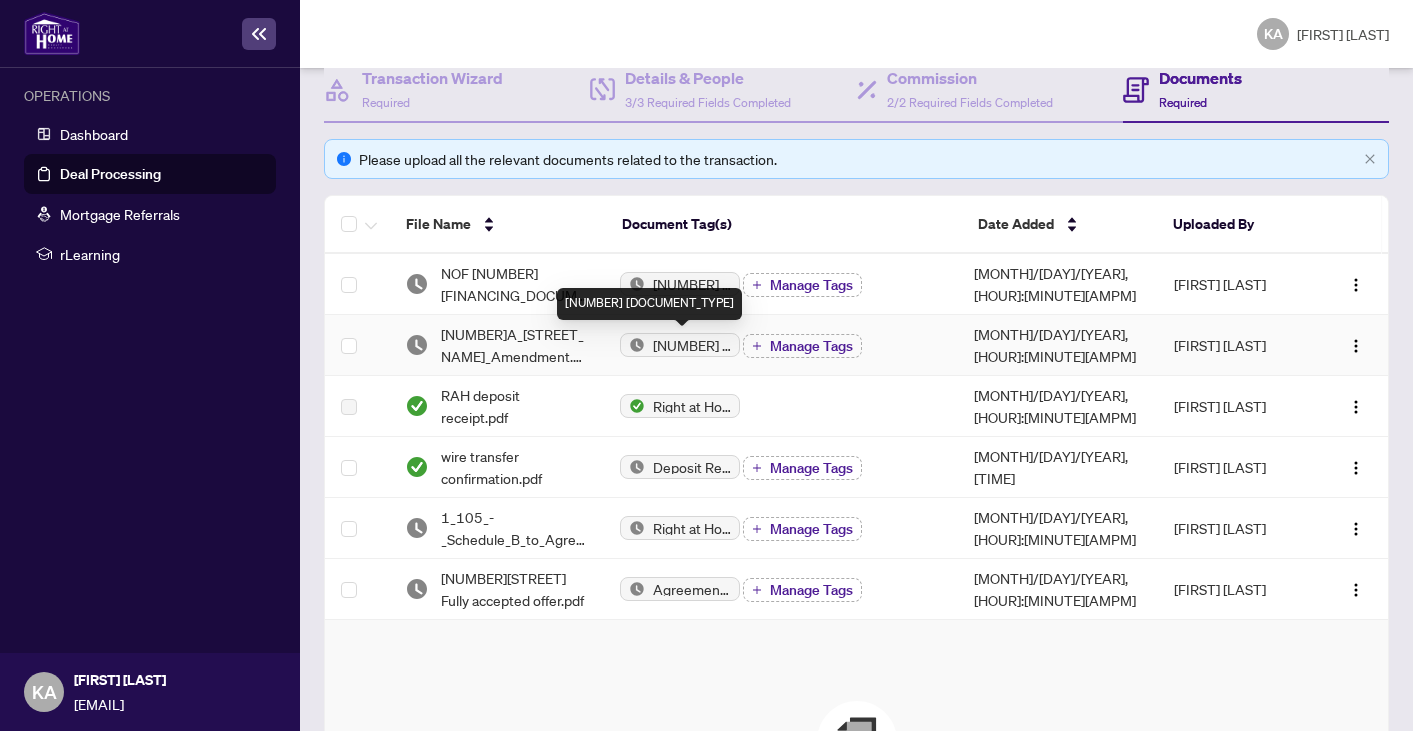 scroll, scrollTop: 227, scrollLeft: 0, axis: vertical 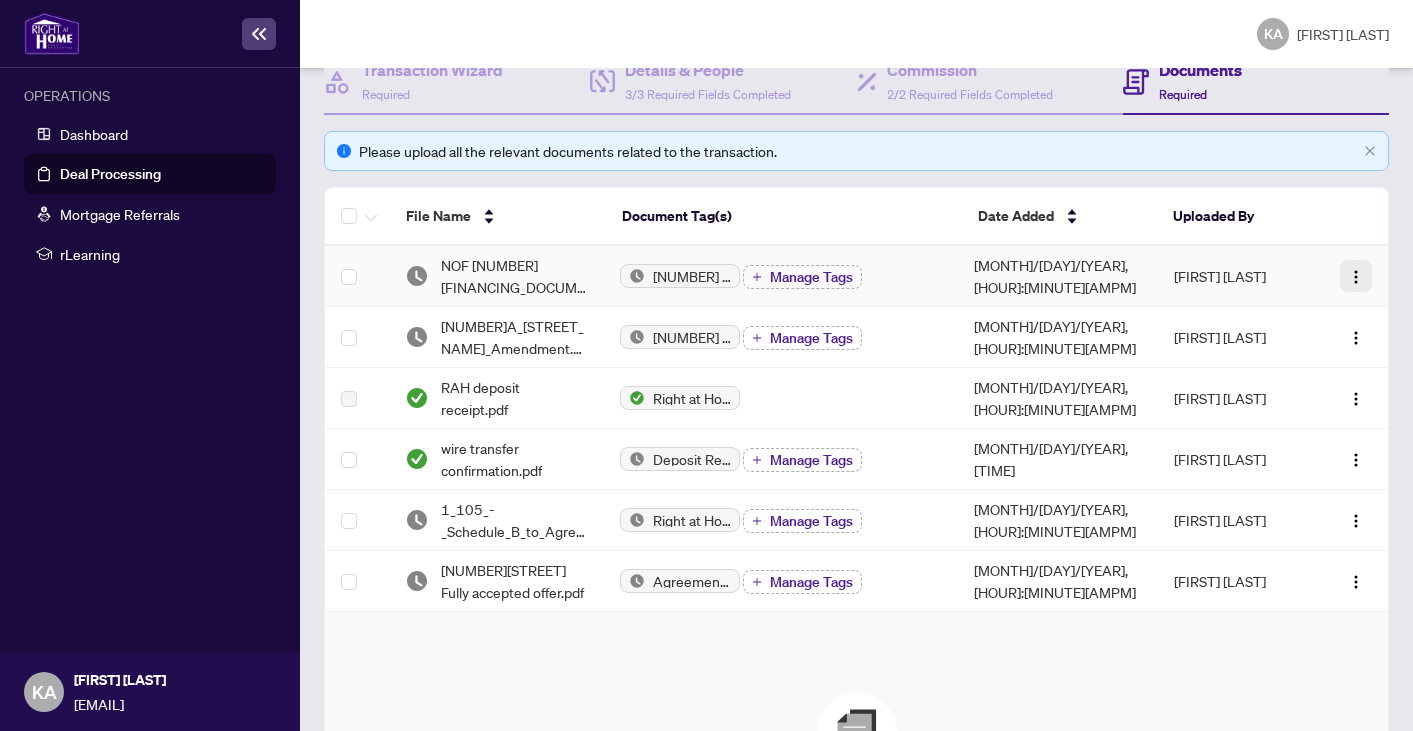 click at bounding box center [1356, 277] 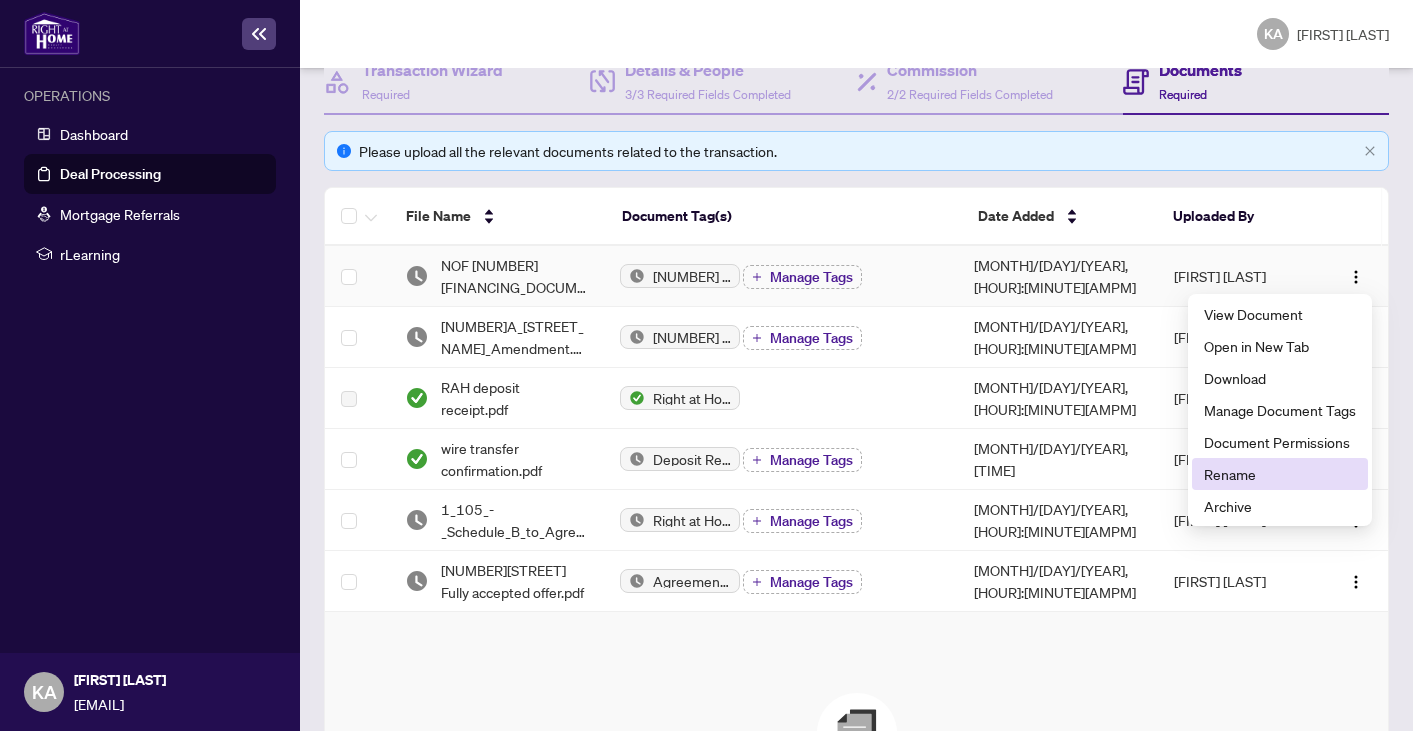 click on "Rename" at bounding box center [1280, 474] 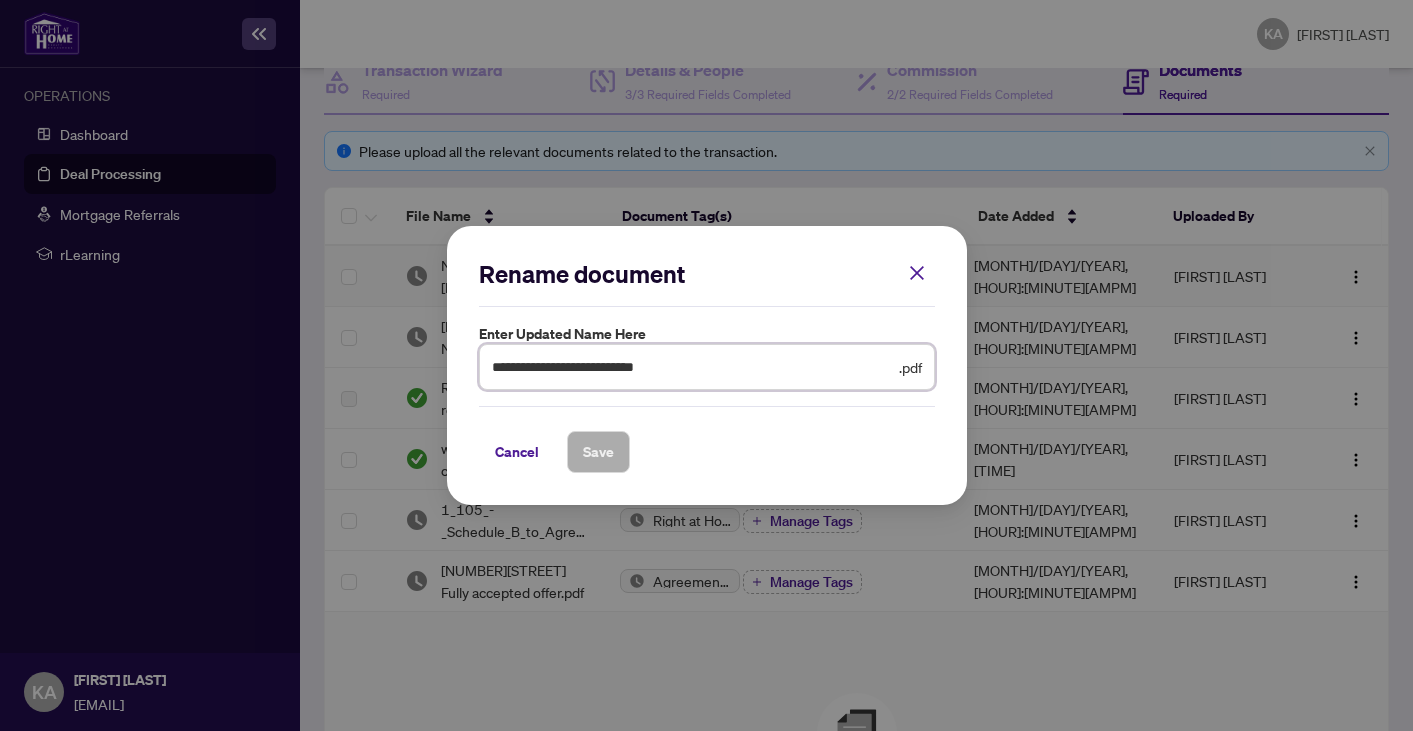 click on "**********" at bounding box center (693, 367) 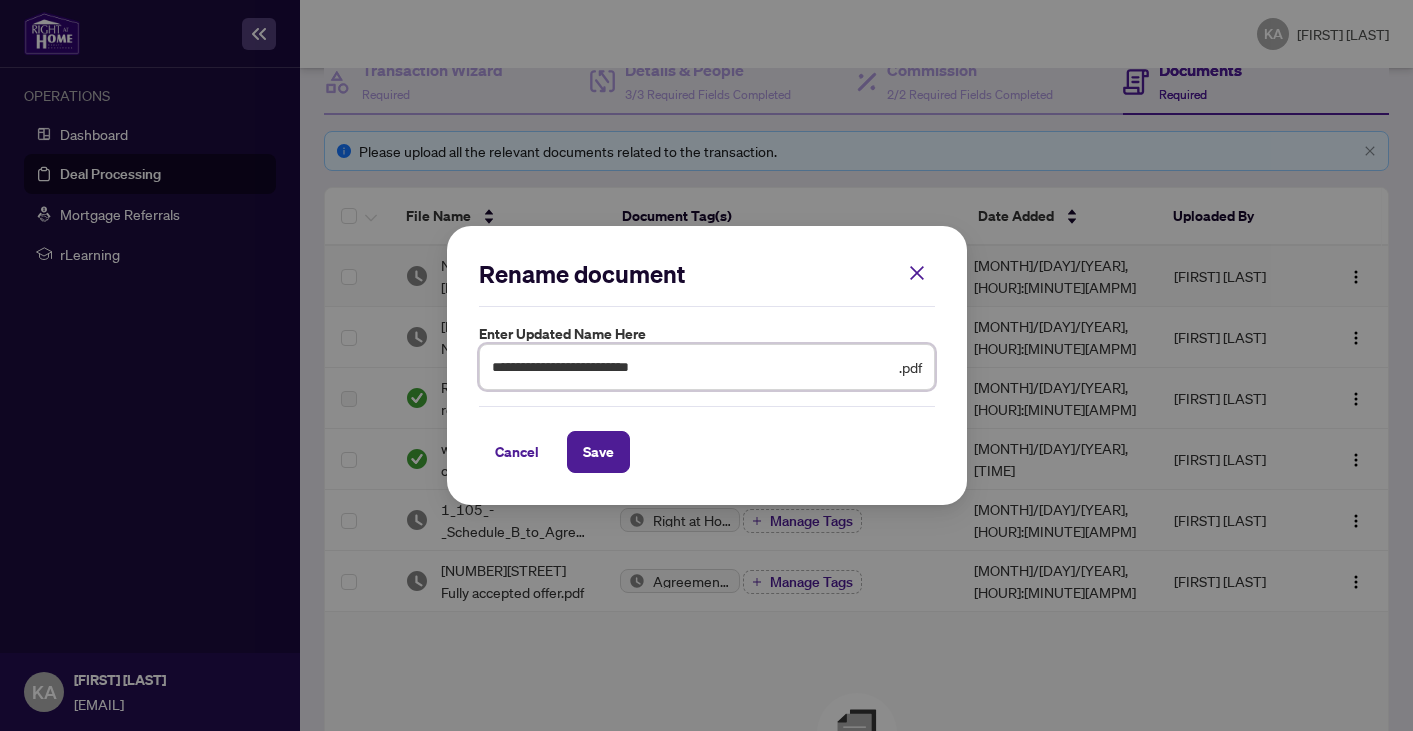 click on "**********" at bounding box center [693, 367] 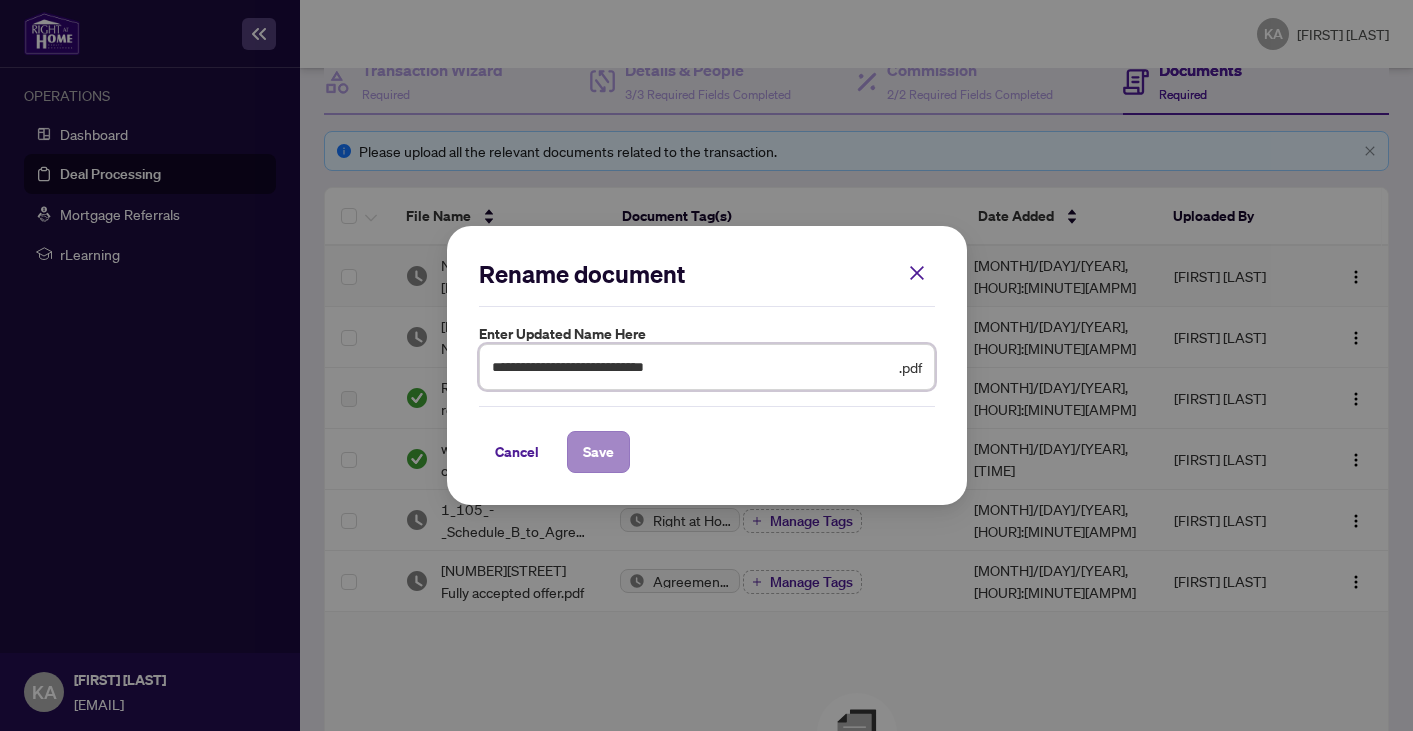 type on "**********" 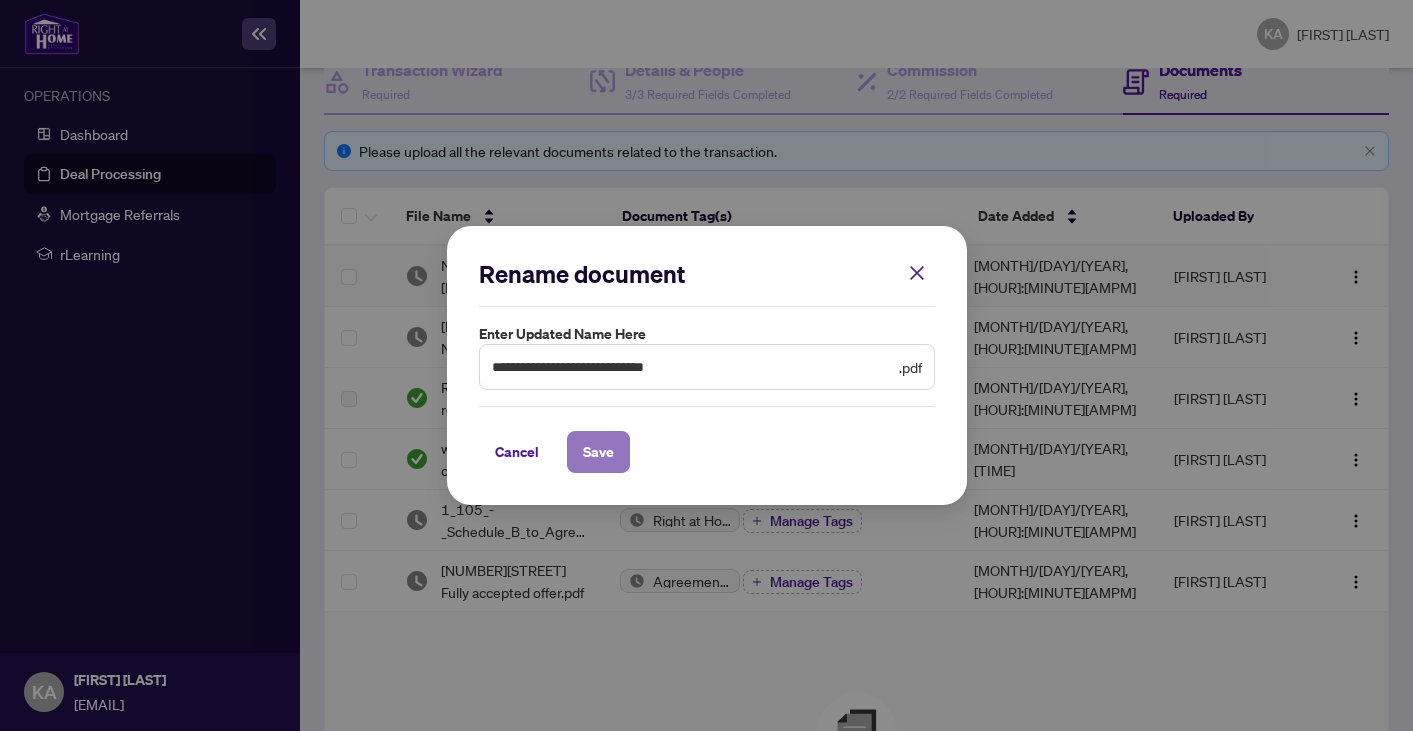 click on "Save" at bounding box center (598, 452) 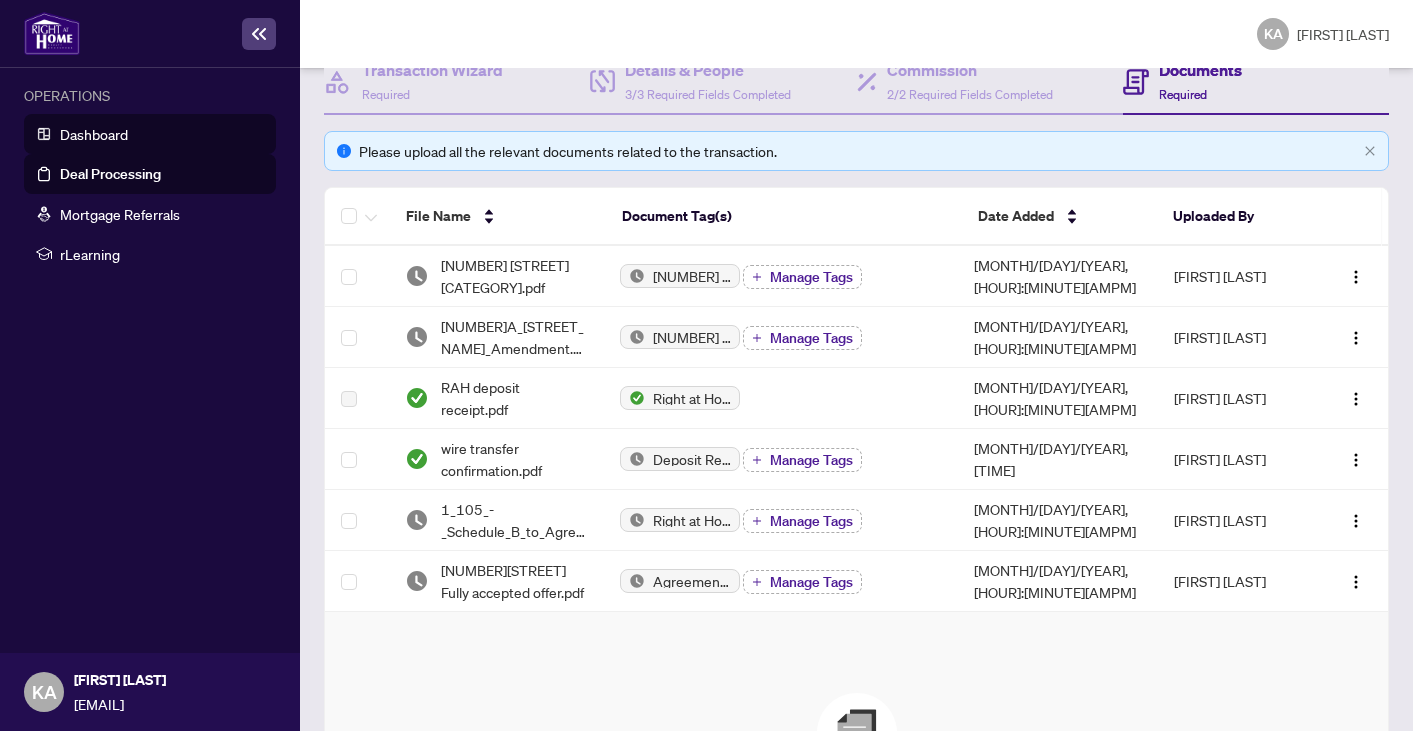 click on "Dashboard" at bounding box center [94, 134] 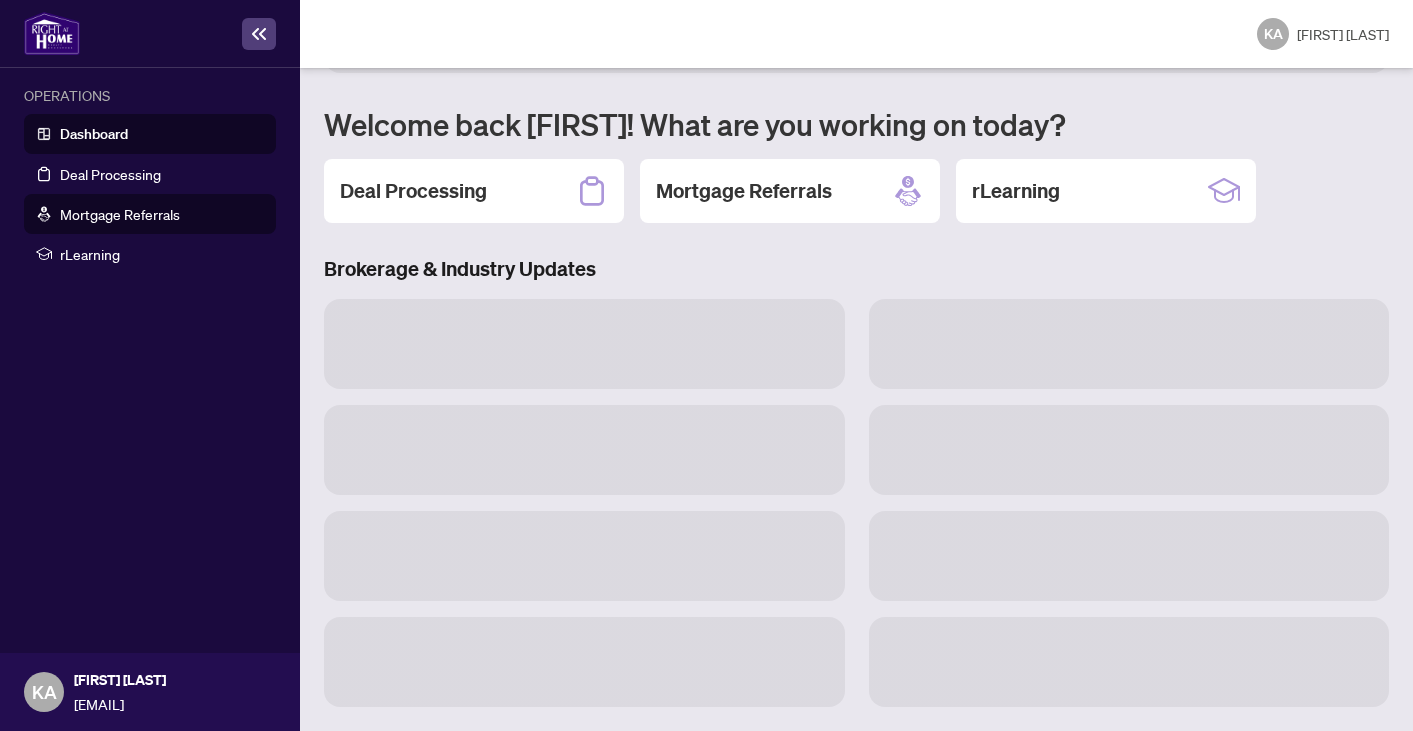 scroll, scrollTop: 165, scrollLeft: 0, axis: vertical 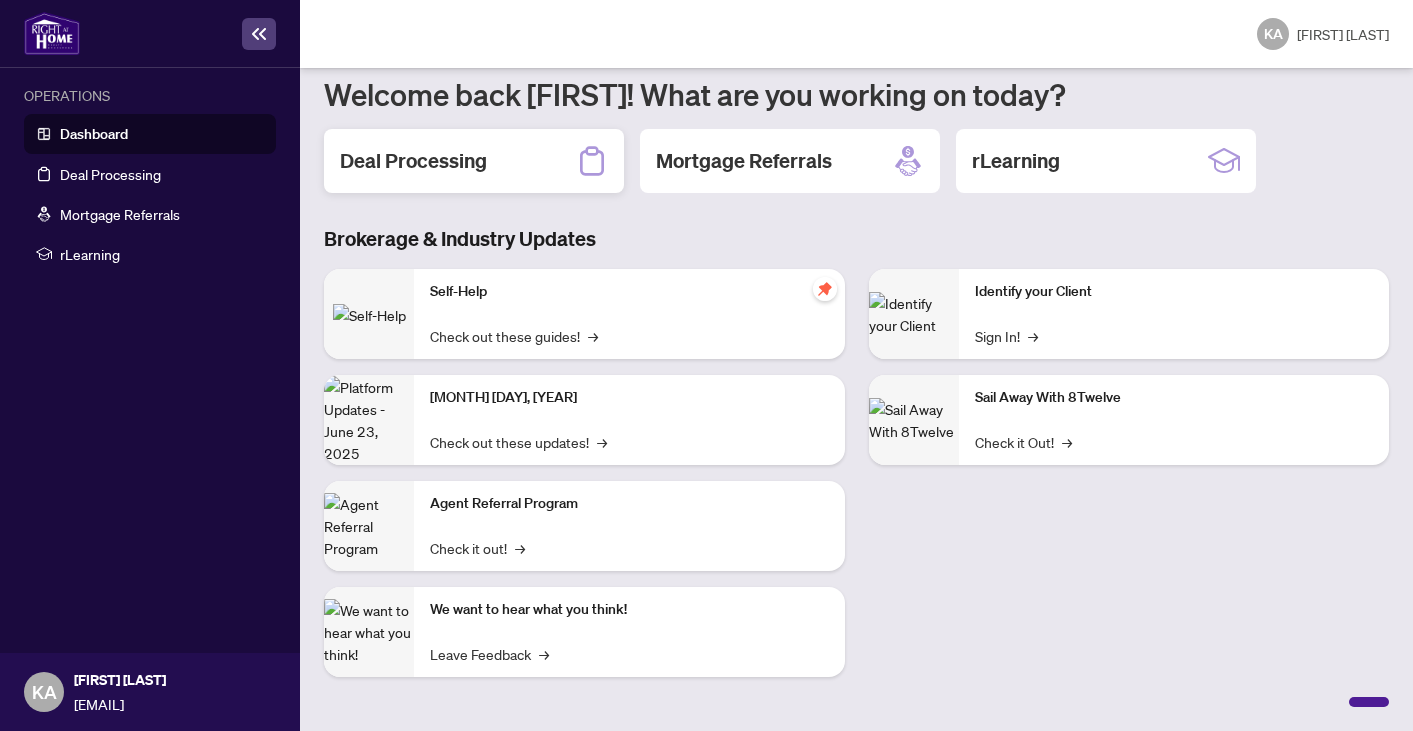 click on "Deal Processing" at bounding box center (474, 161) 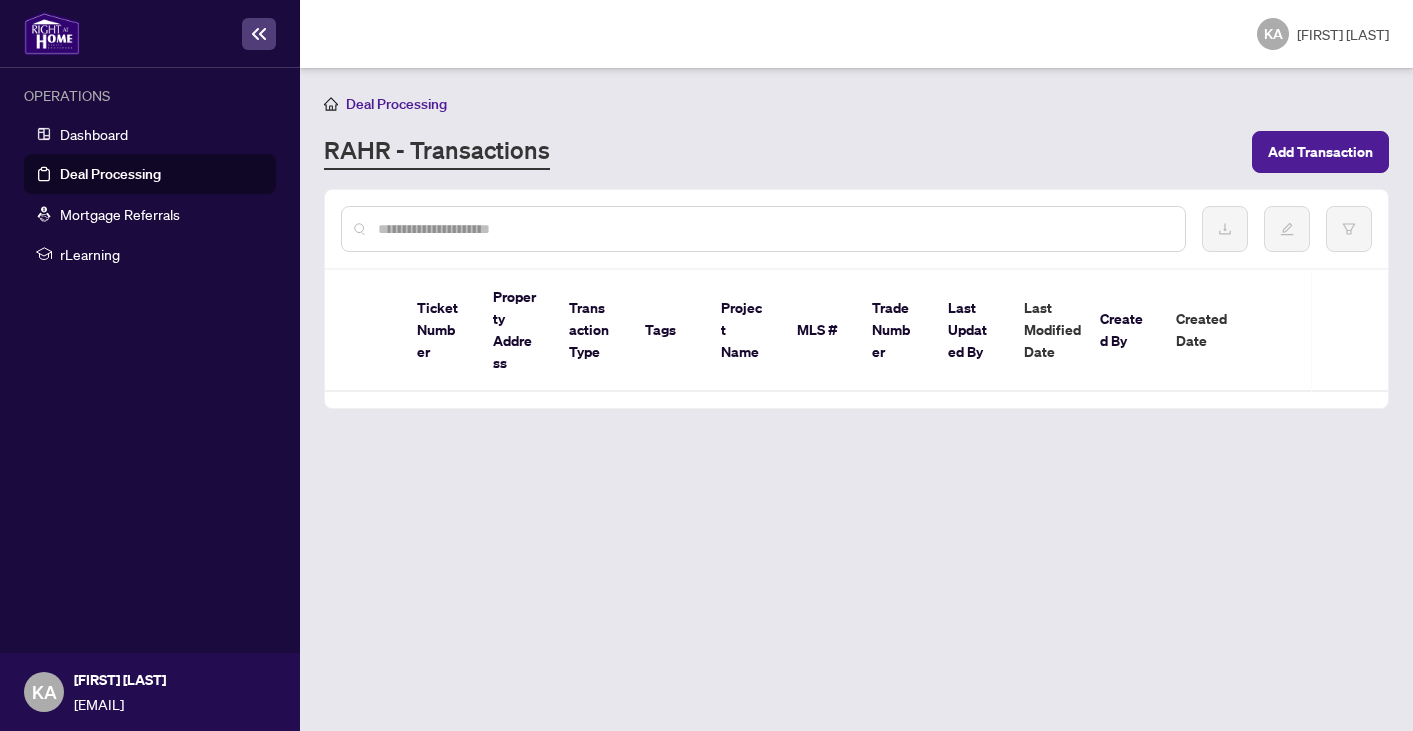 scroll, scrollTop: 0, scrollLeft: 0, axis: both 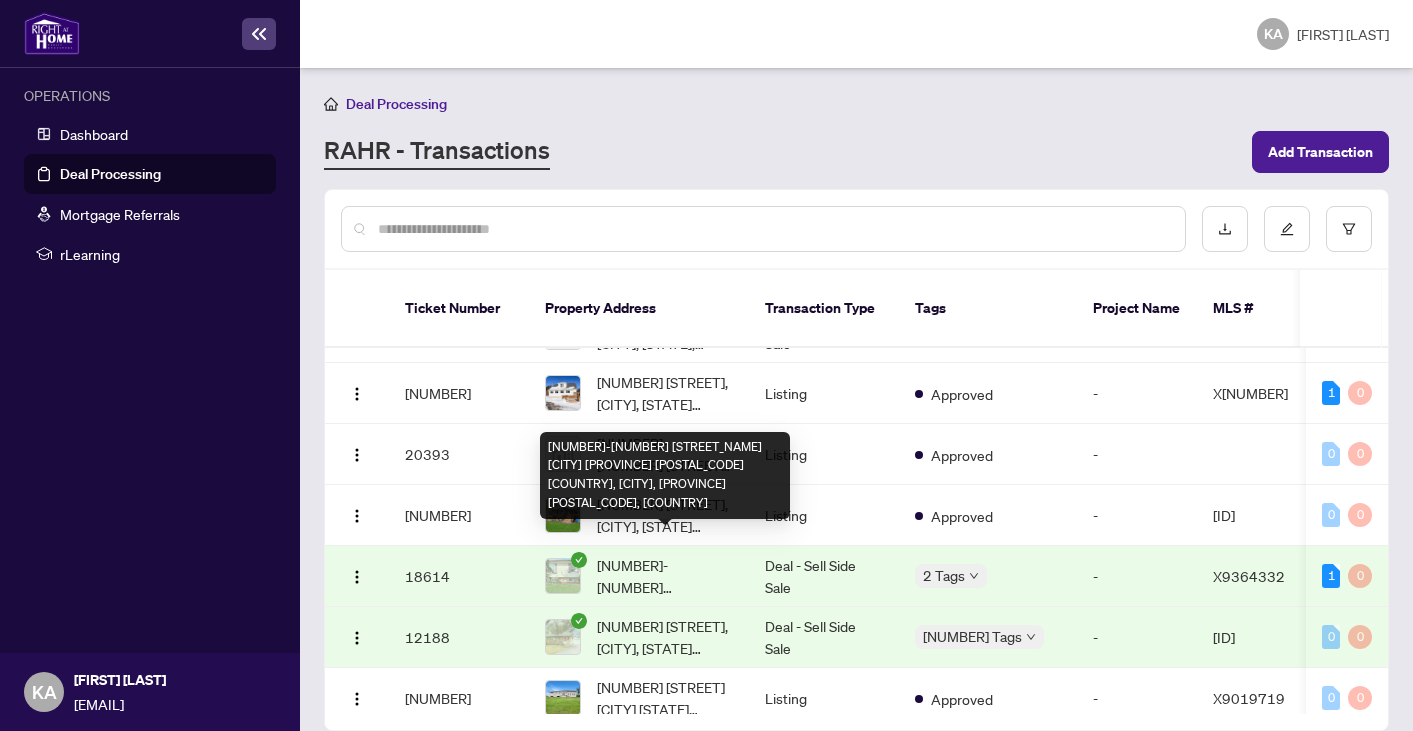 click on "[NUMBER]-[NUMBER] [STREET_NAME] [CITY] [PROVINCE] [POSTAL_CODE] [COUNTRY], [CITY], [PROVINCE] [POSTAL_CODE], [COUNTRY]" at bounding box center (665, 576) 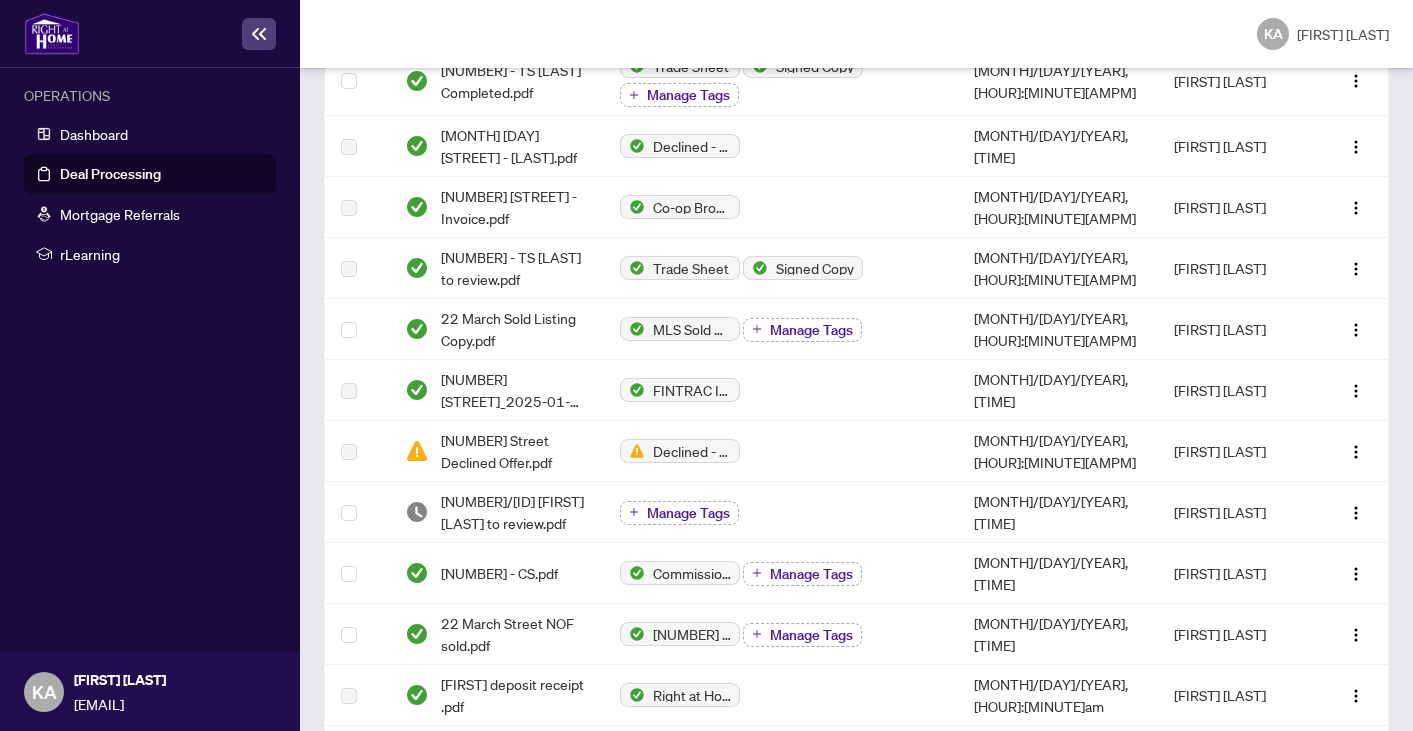 scroll, scrollTop: 0, scrollLeft: 0, axis: both 